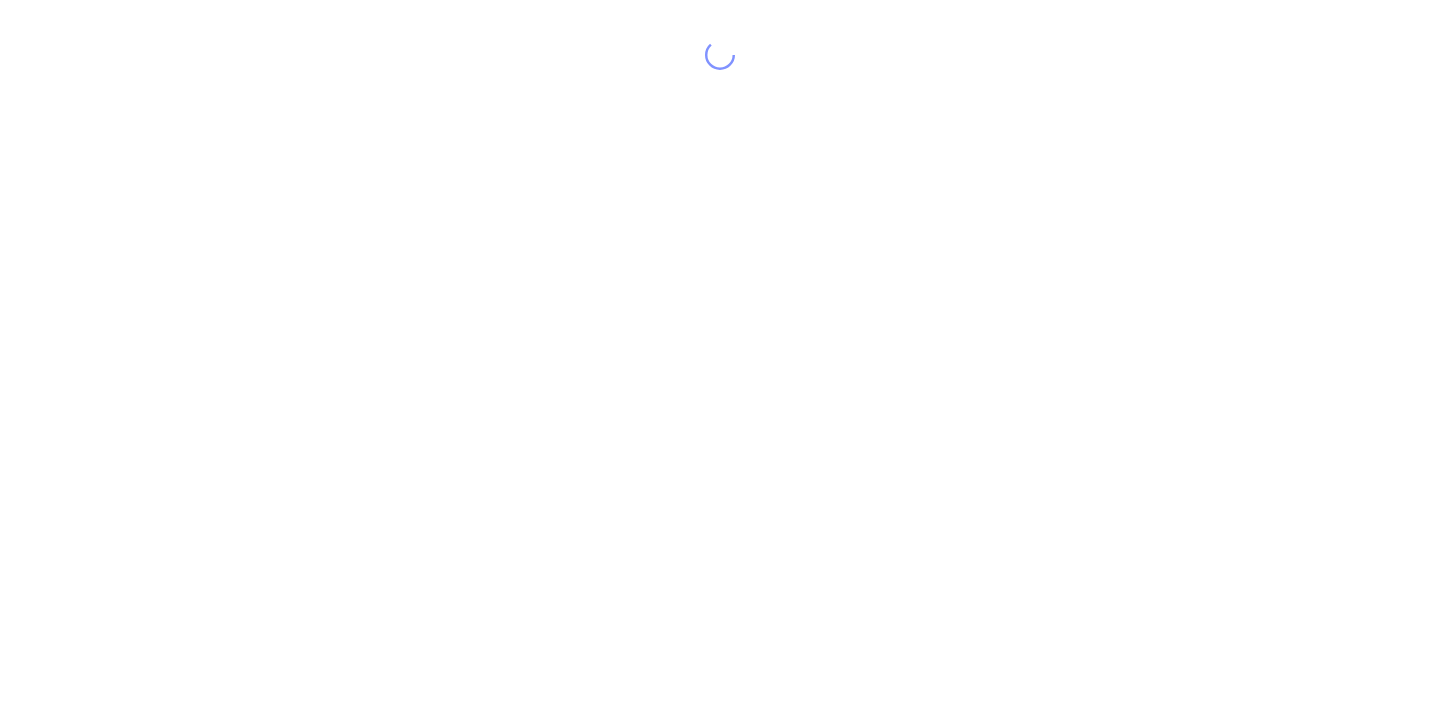 scroll, scrollTop: 0, scrollLeft: 0, axis: both 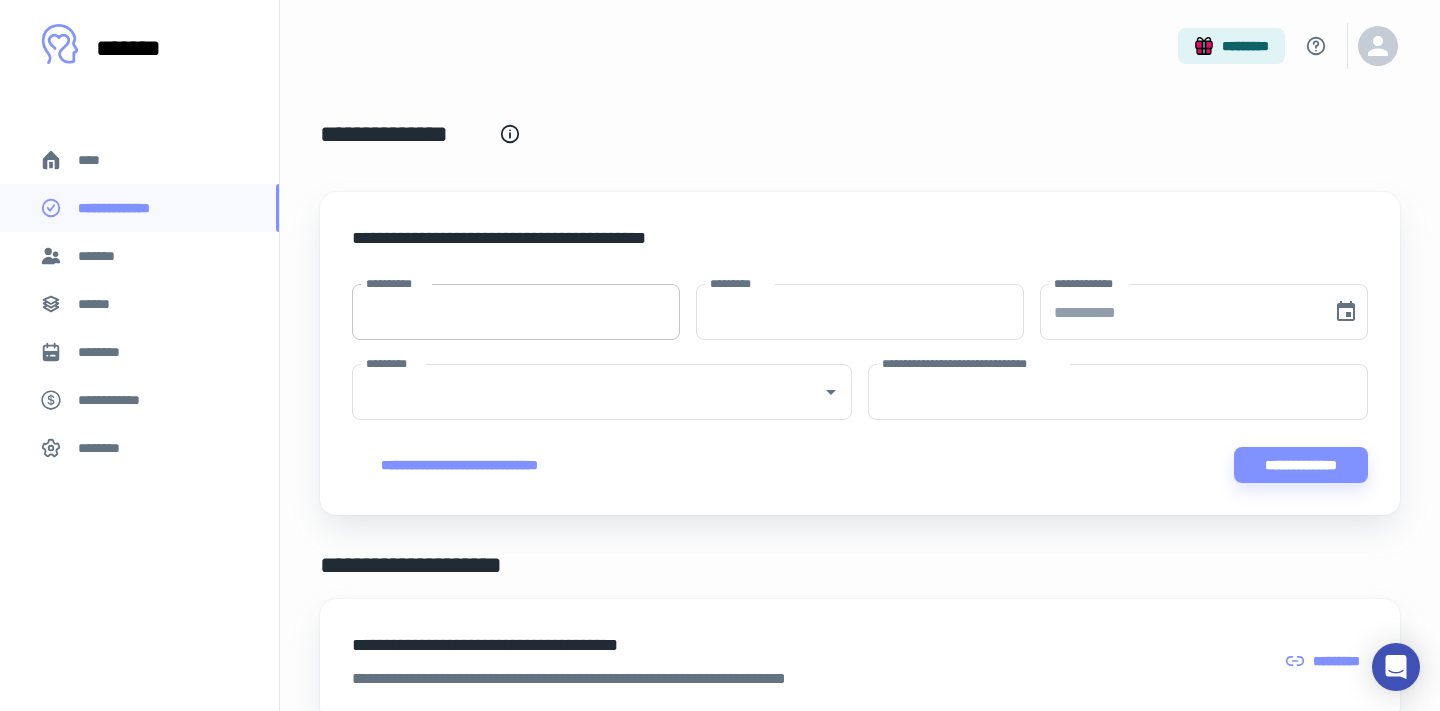 click on "**********" at bounding box center [516, 312] 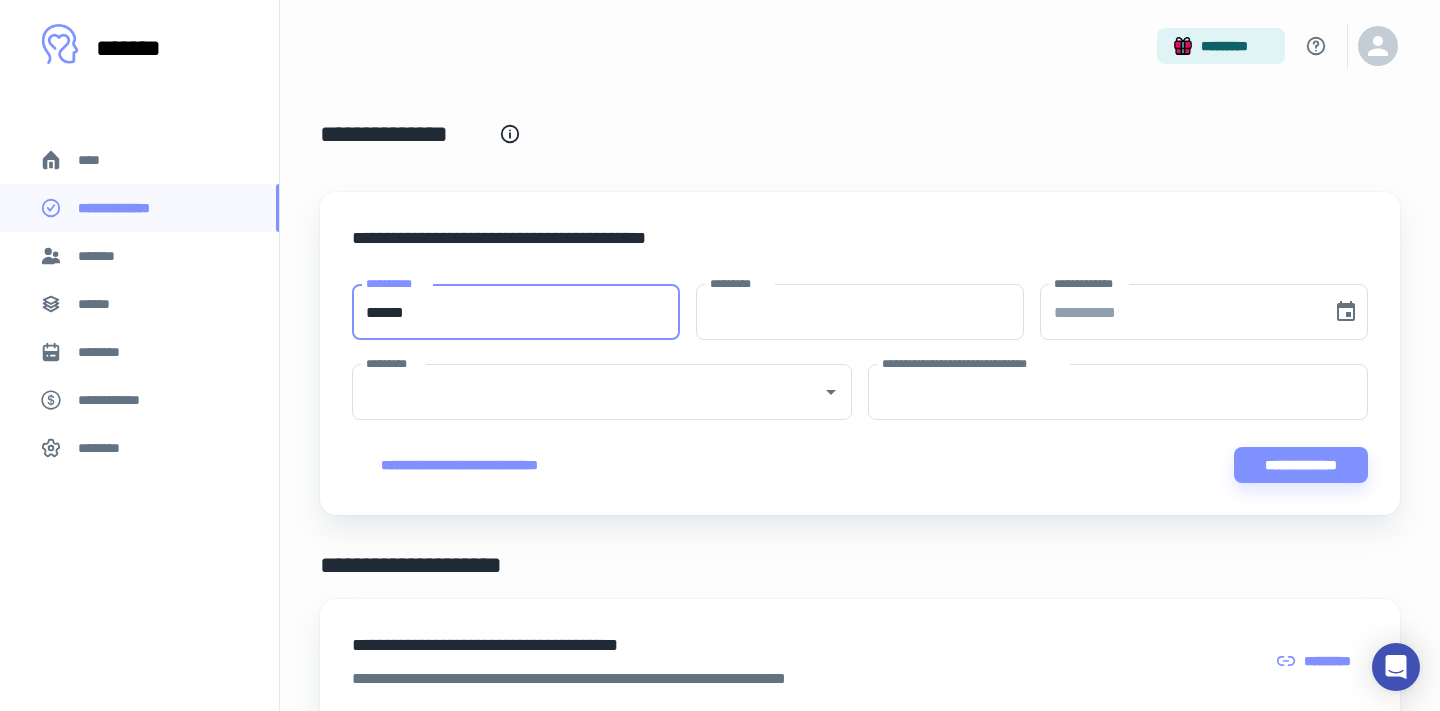 type on "*****" 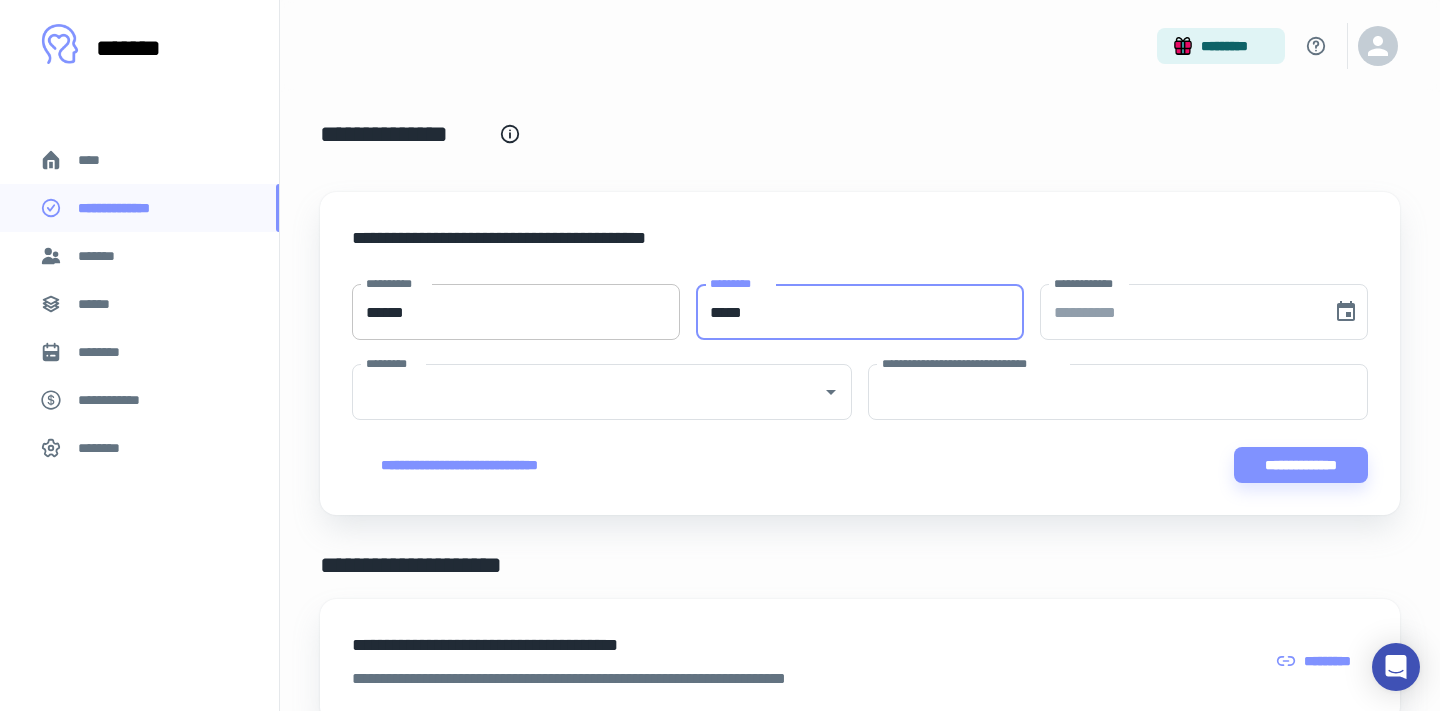 type on "*****" 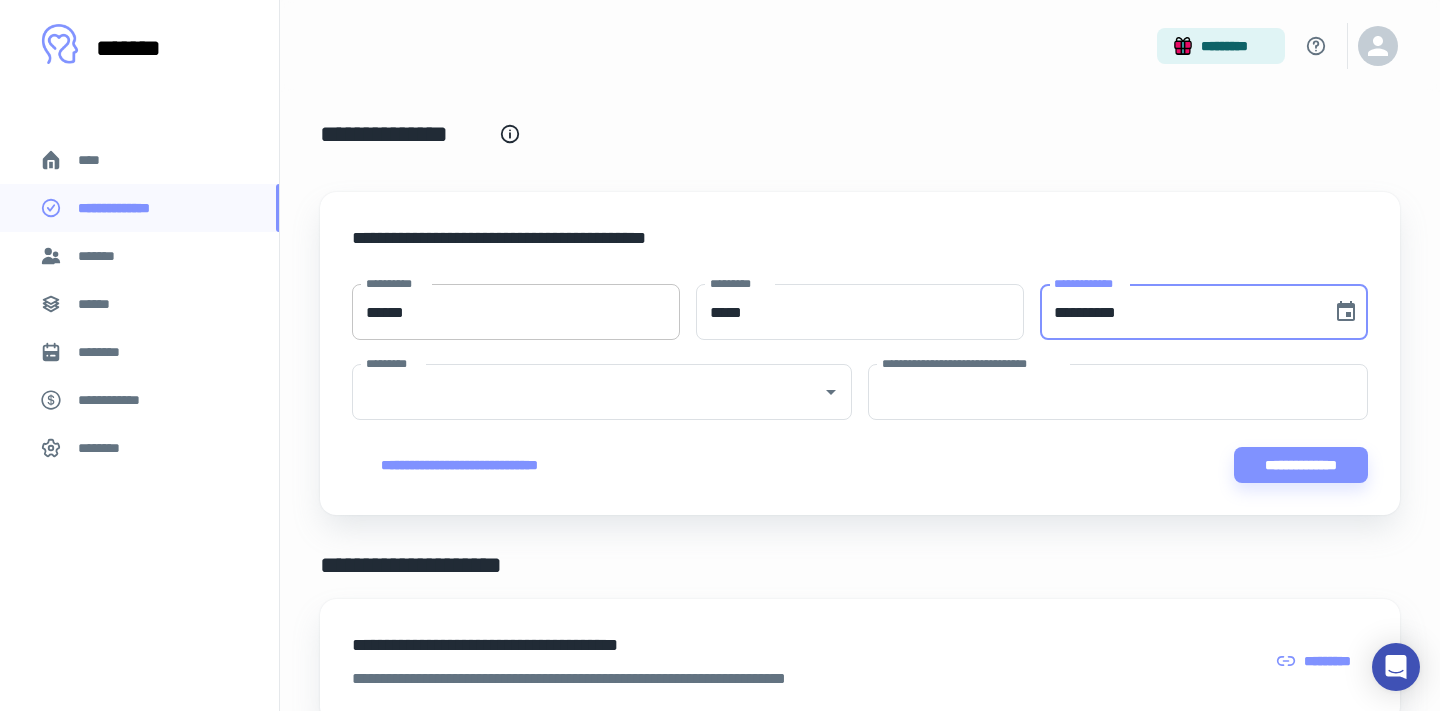 type 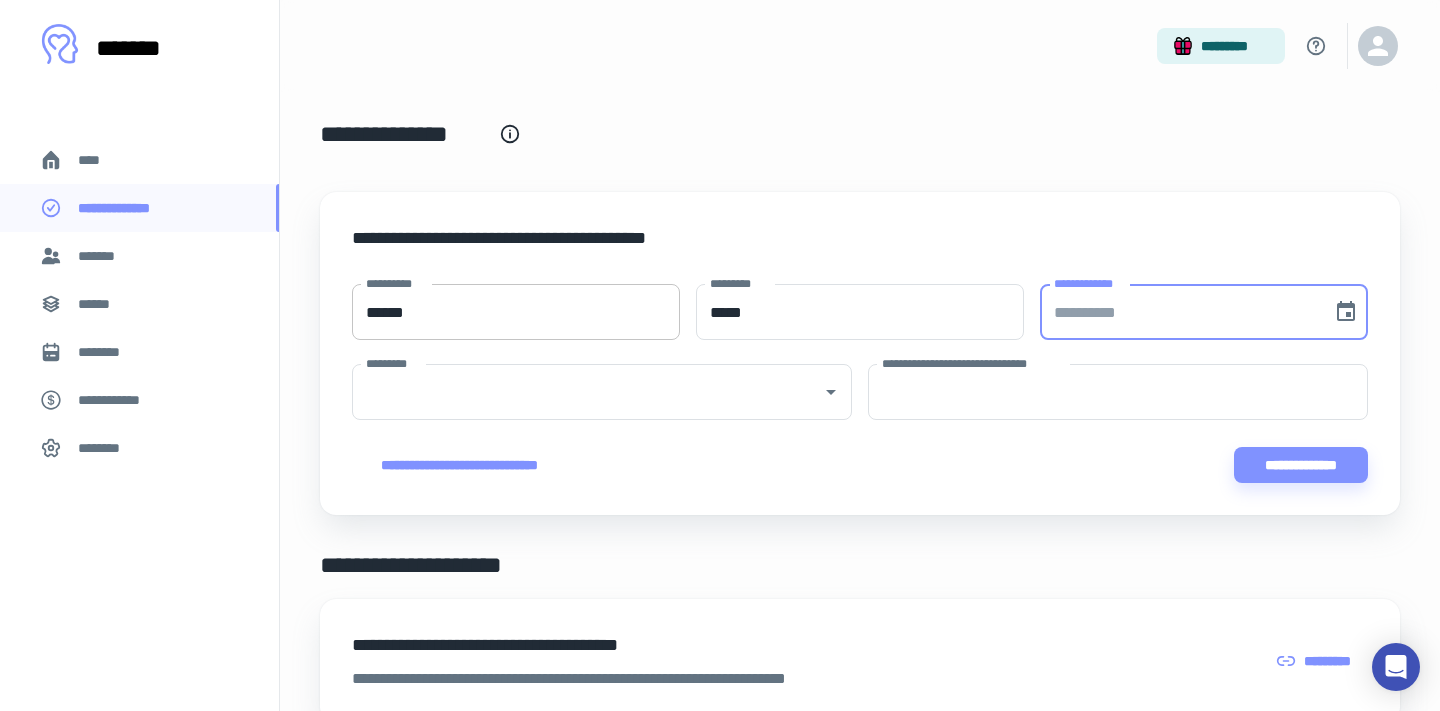 type 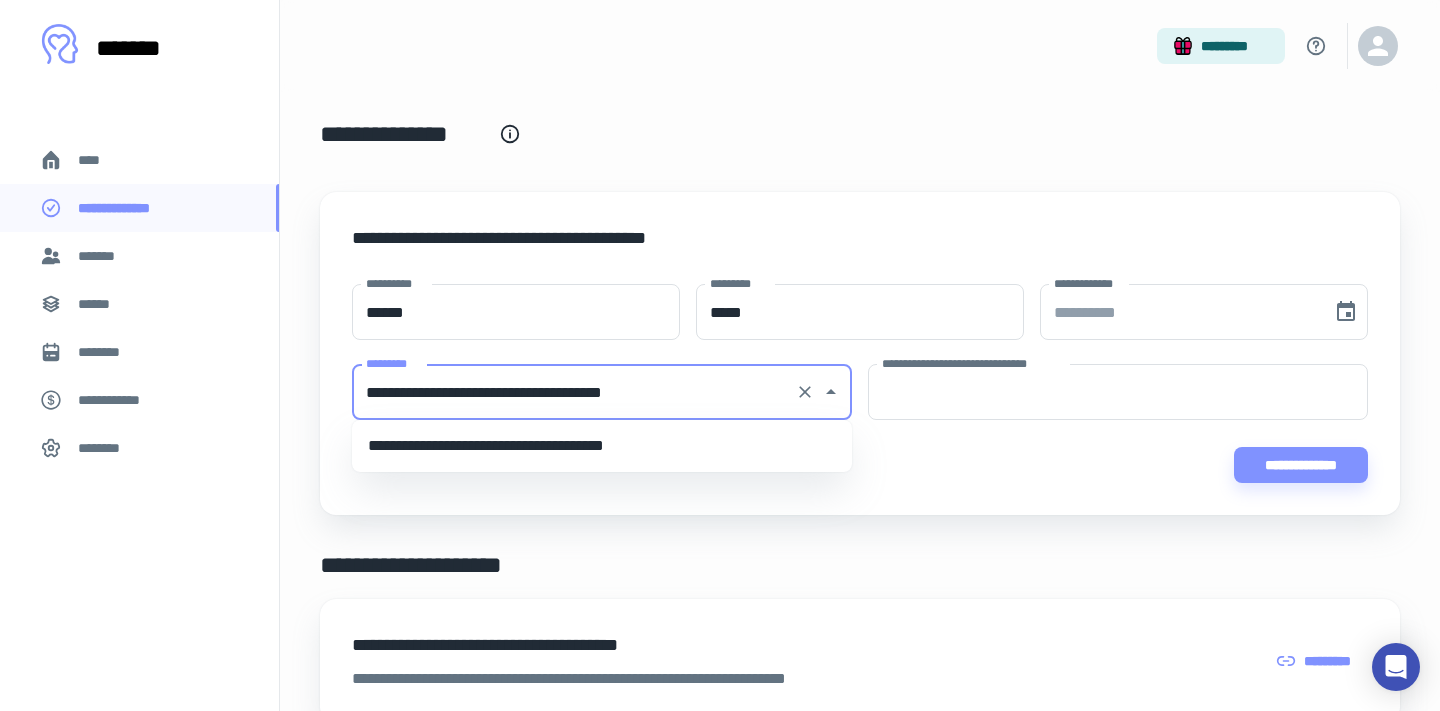 type on "**********" 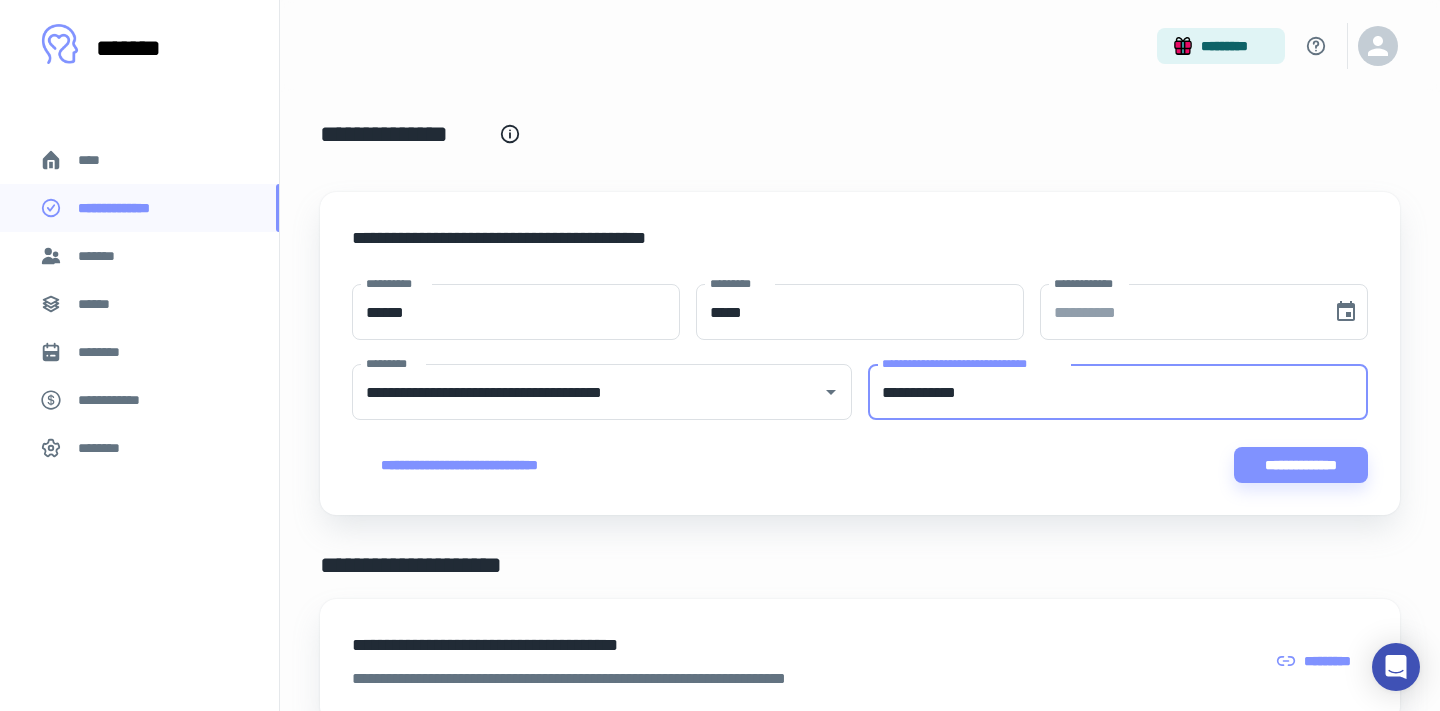 type on "**********" 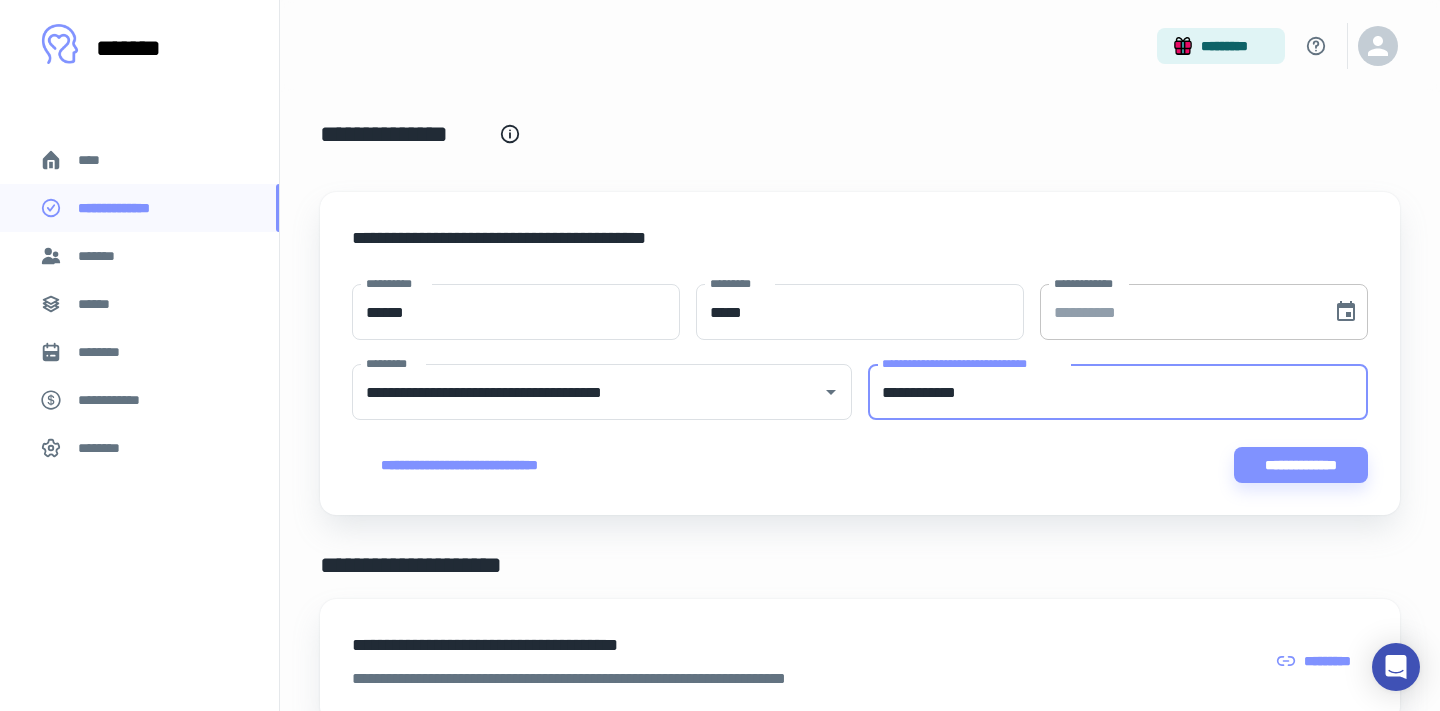 click on "**********" at bounding box center (1179, 312) 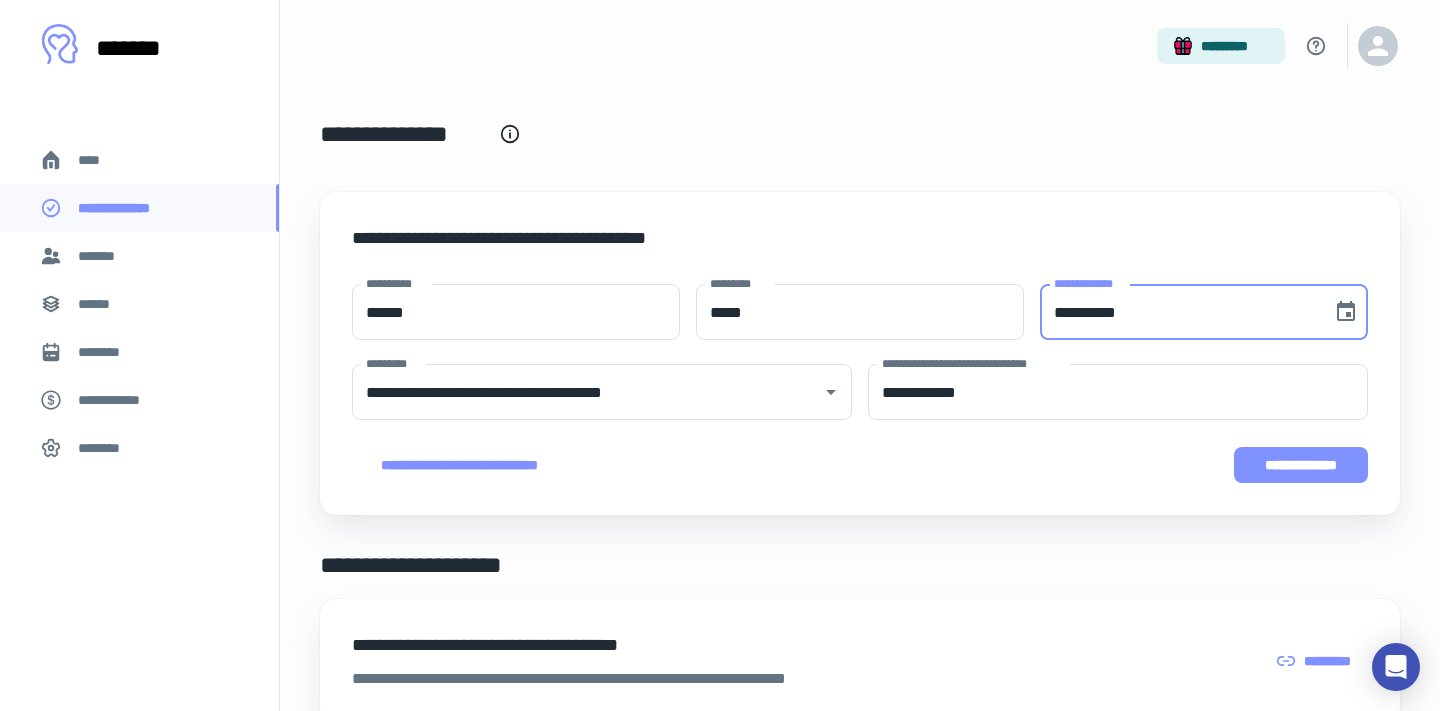 type on "**********" 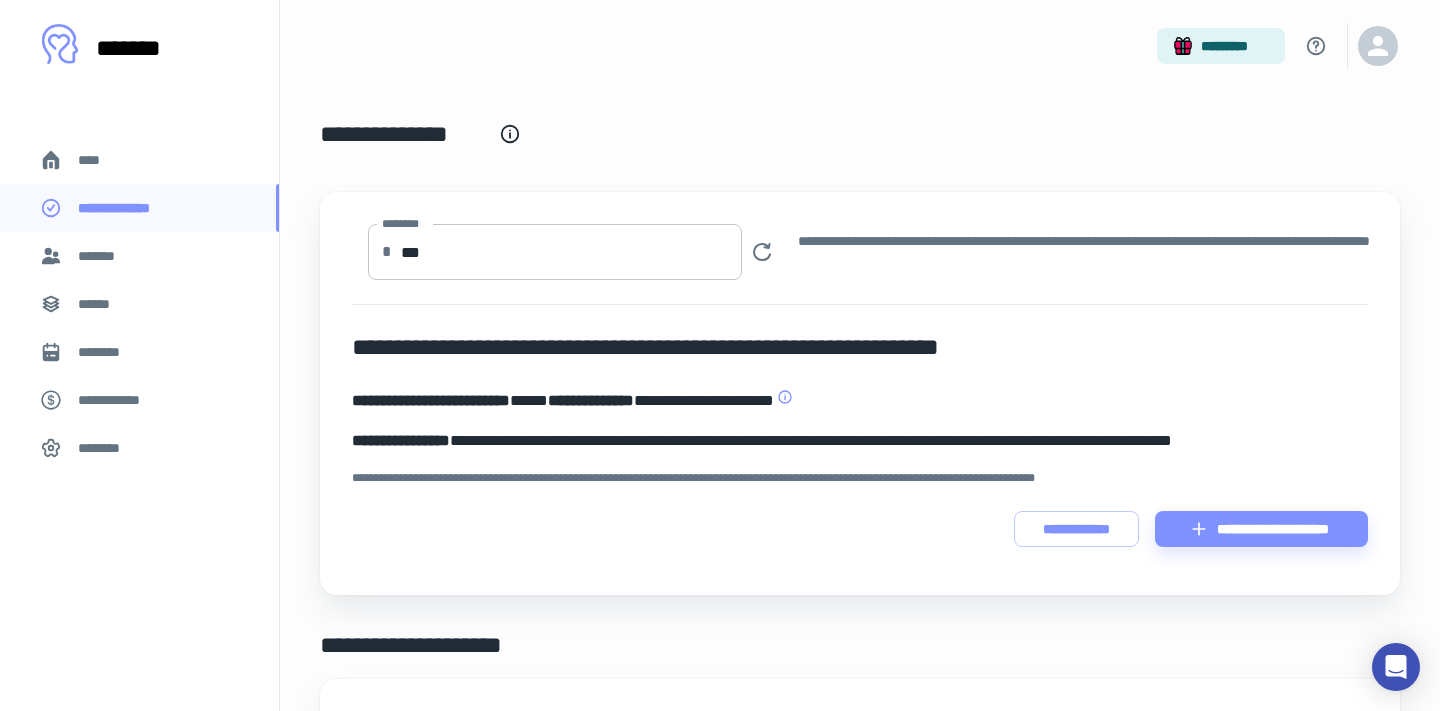 click on "***" at bounding box center [571, 252] 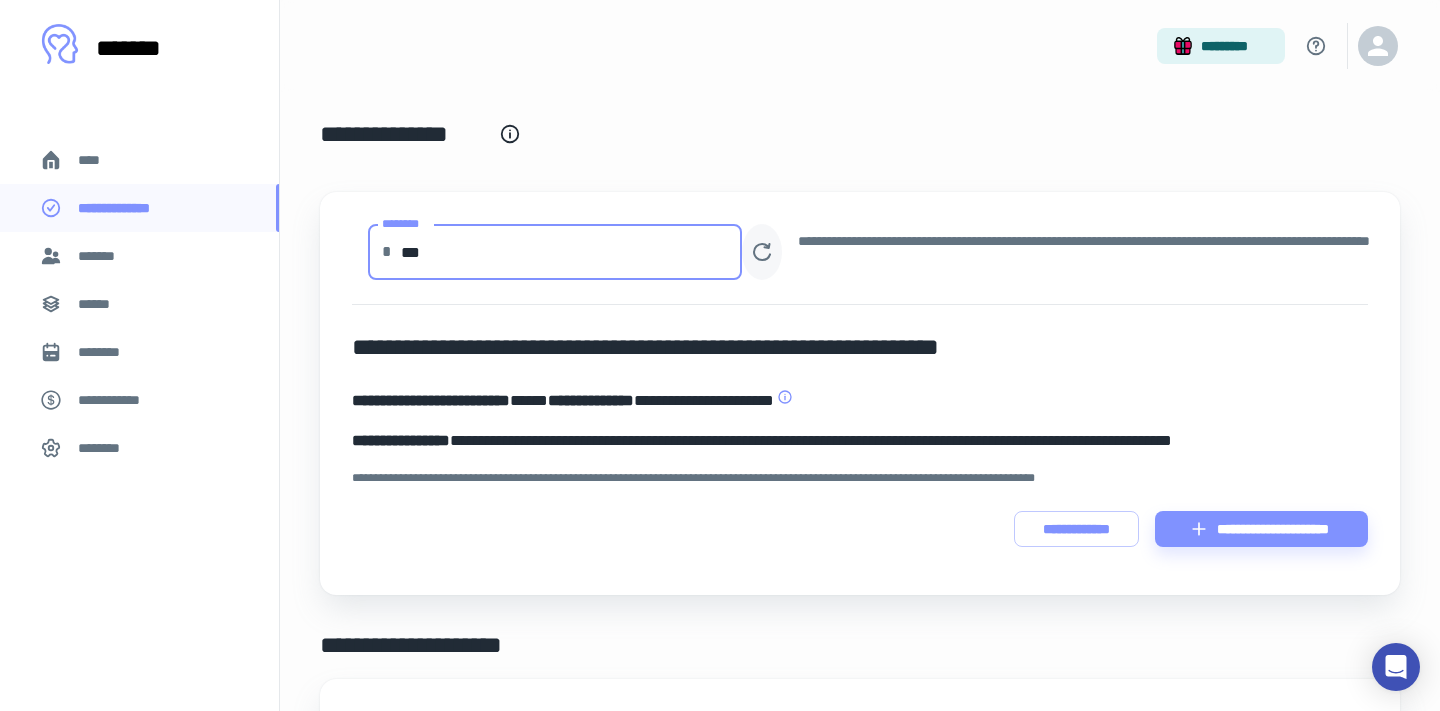 type on "***" 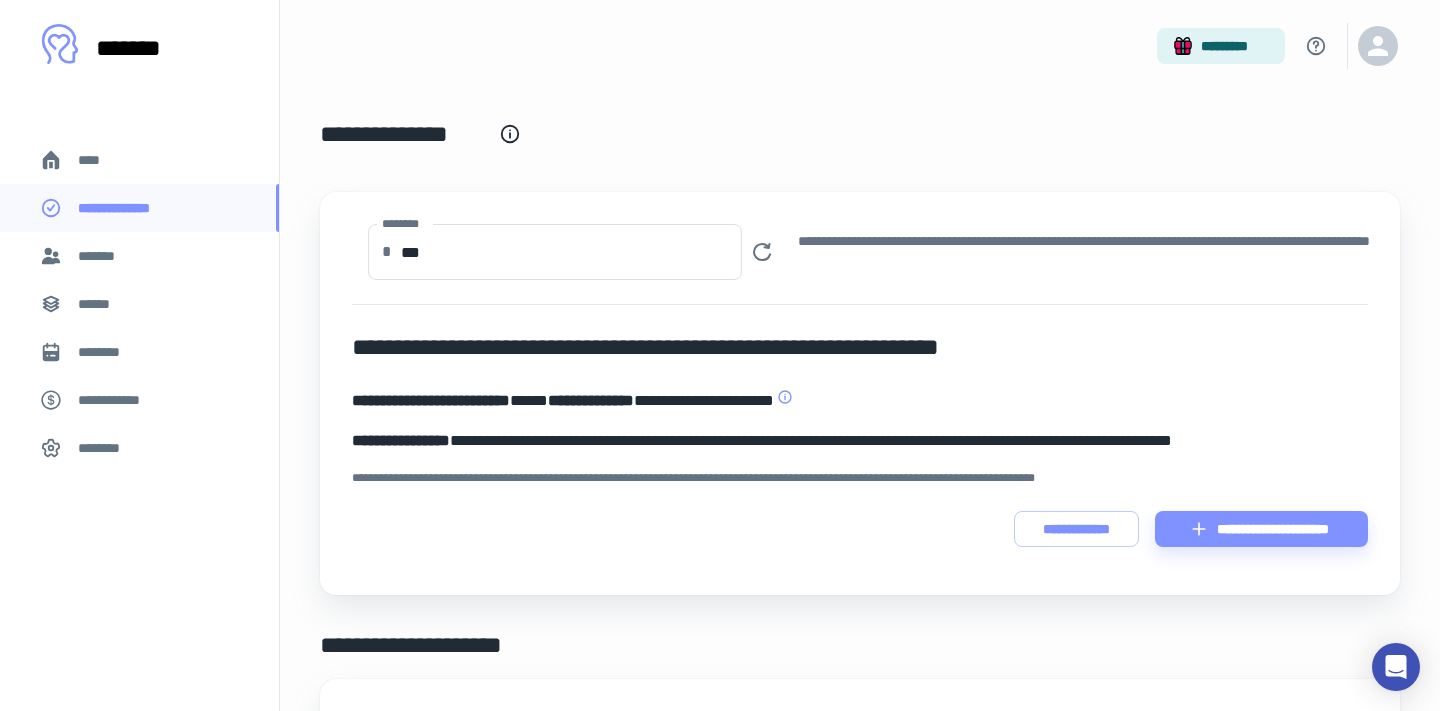 type 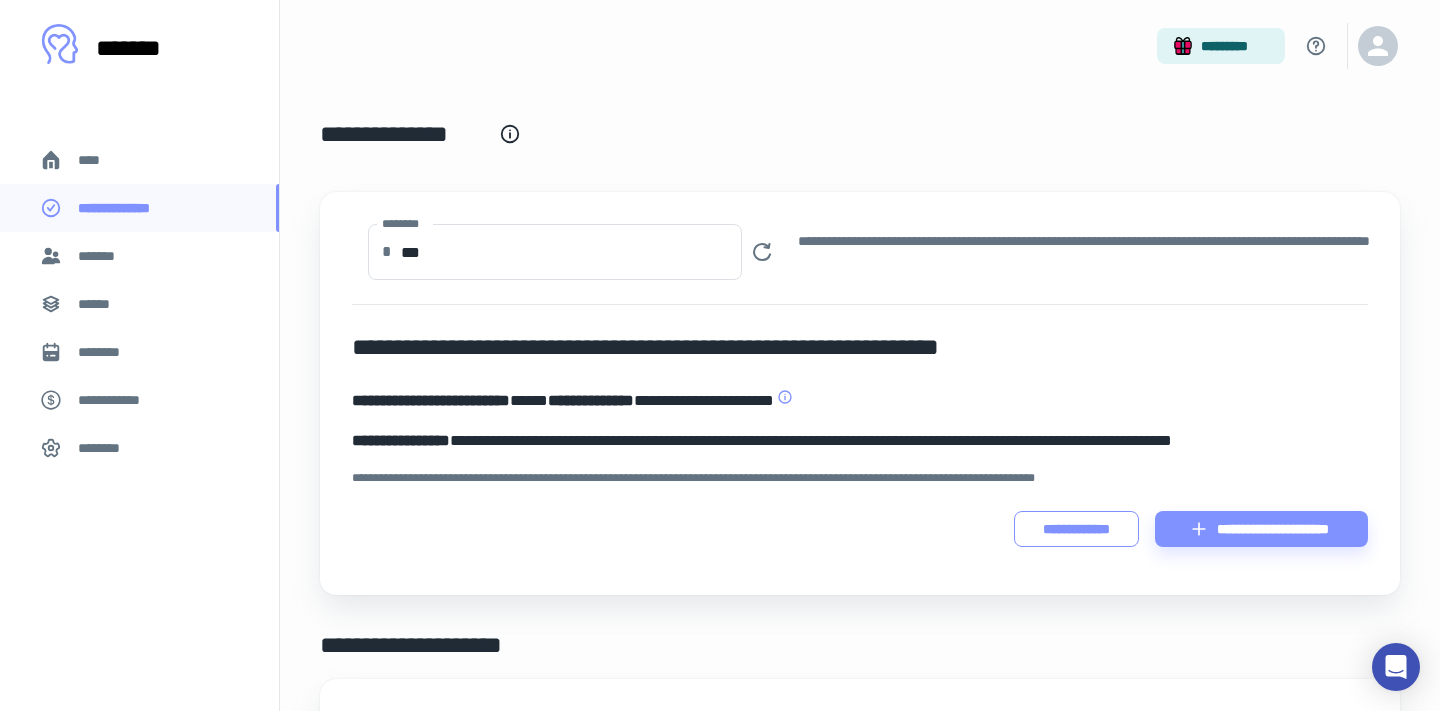 click on "**********" at bounding box center [1076, 529] 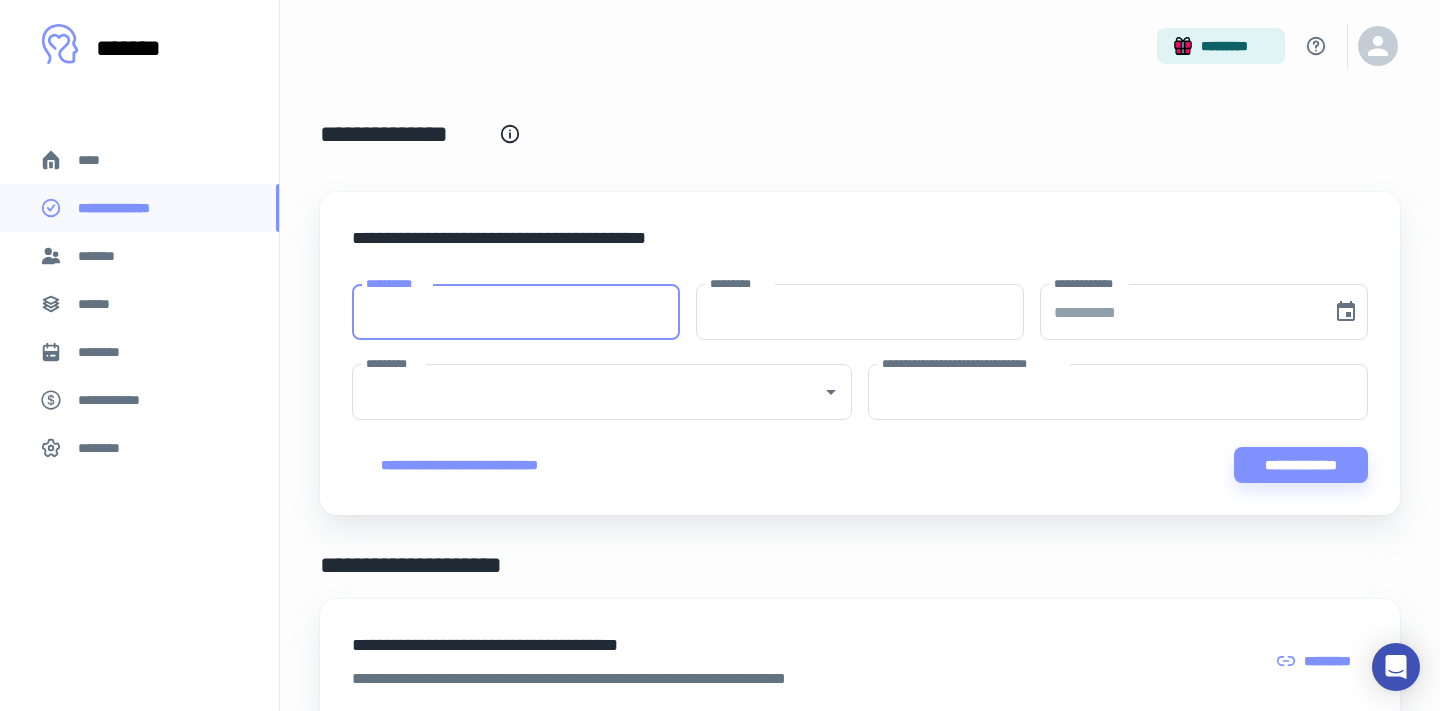 click on "**********" at bounding box center [516, 312] 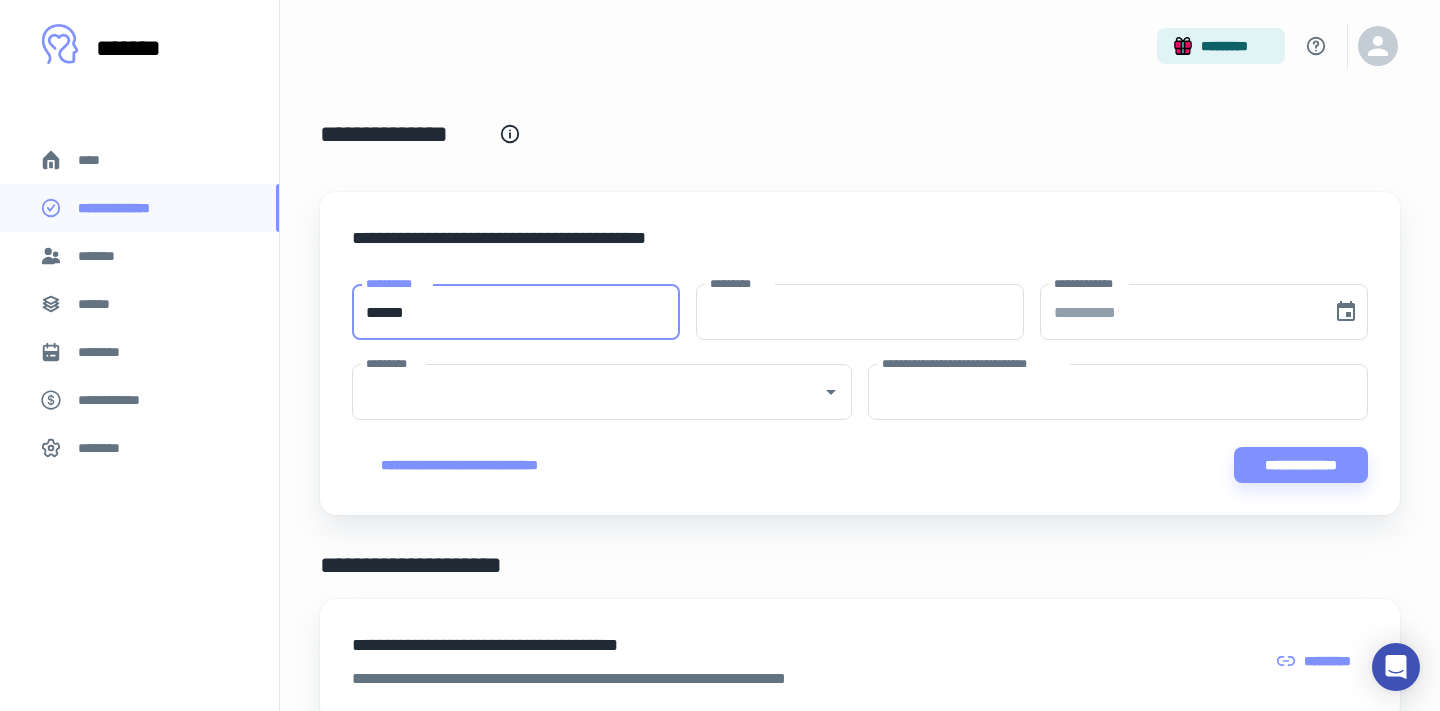 type on "******" 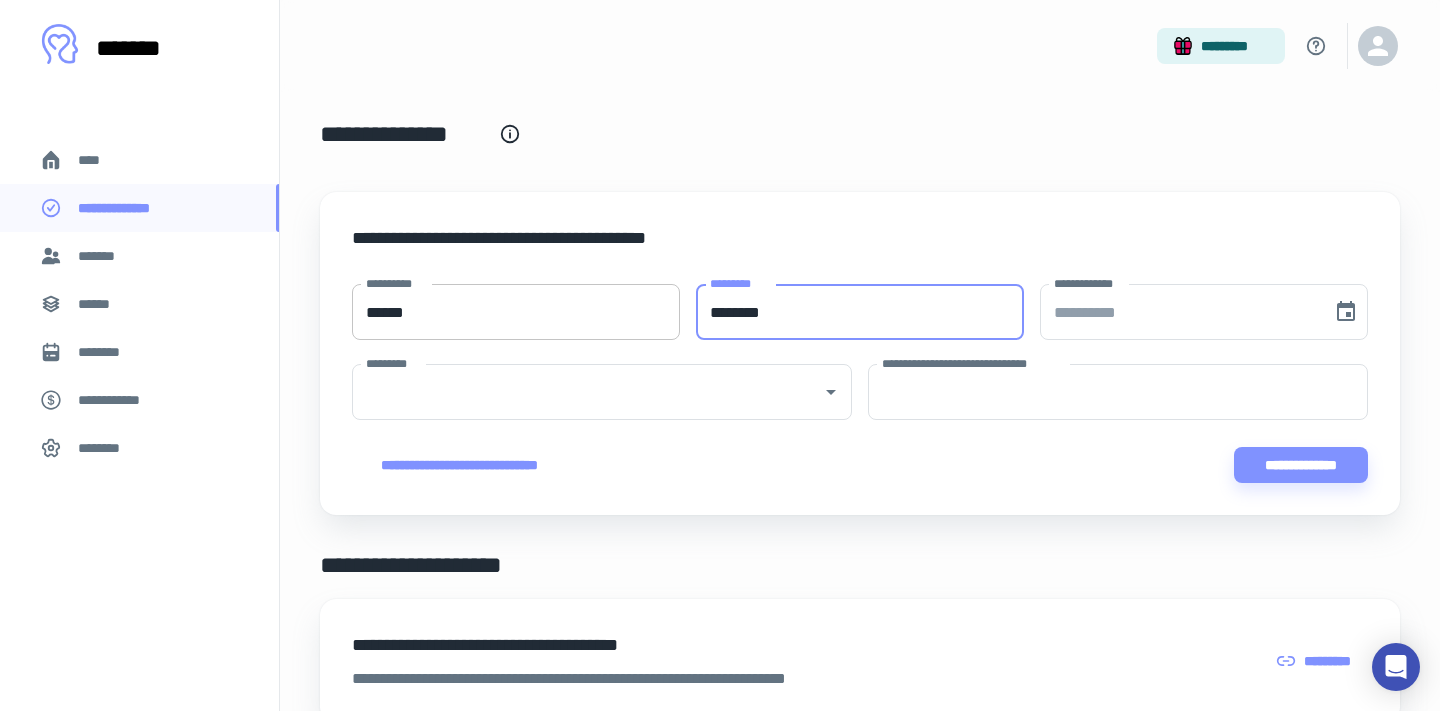 type on "********" 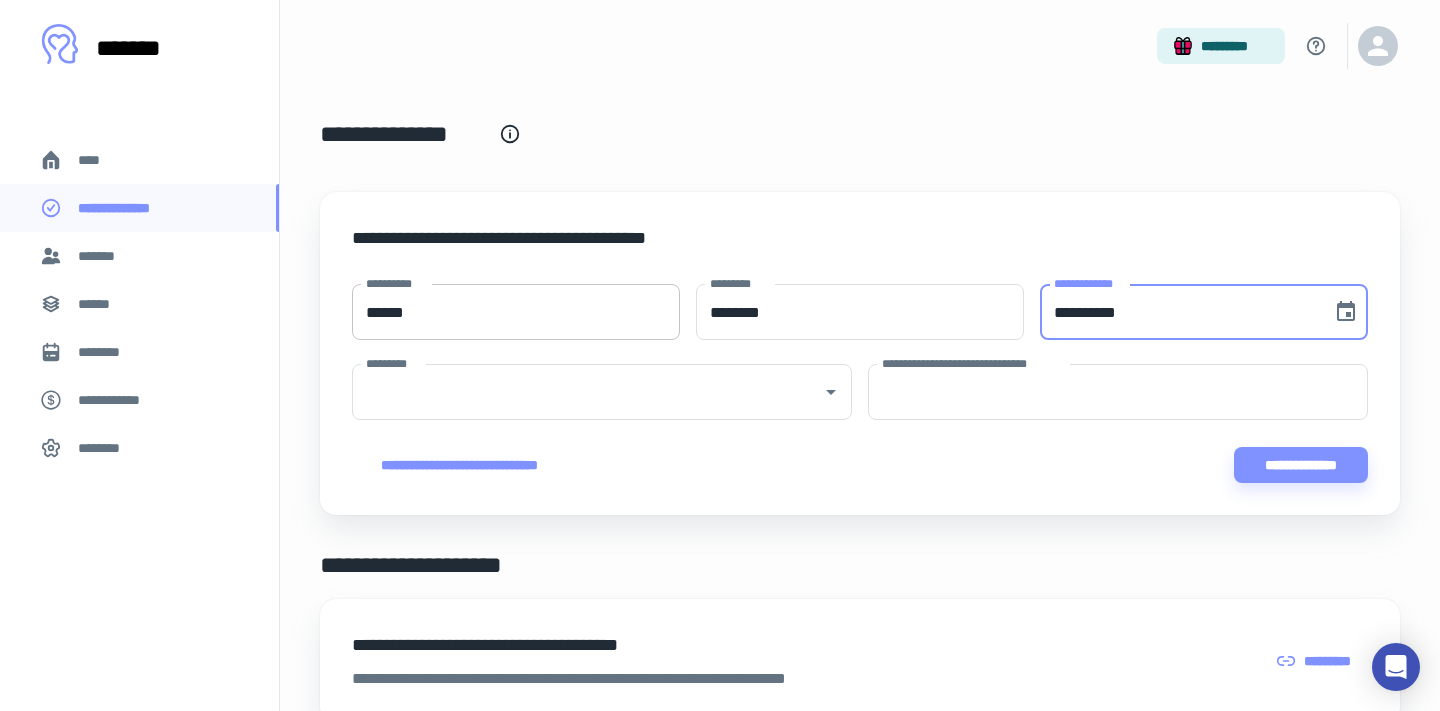 type 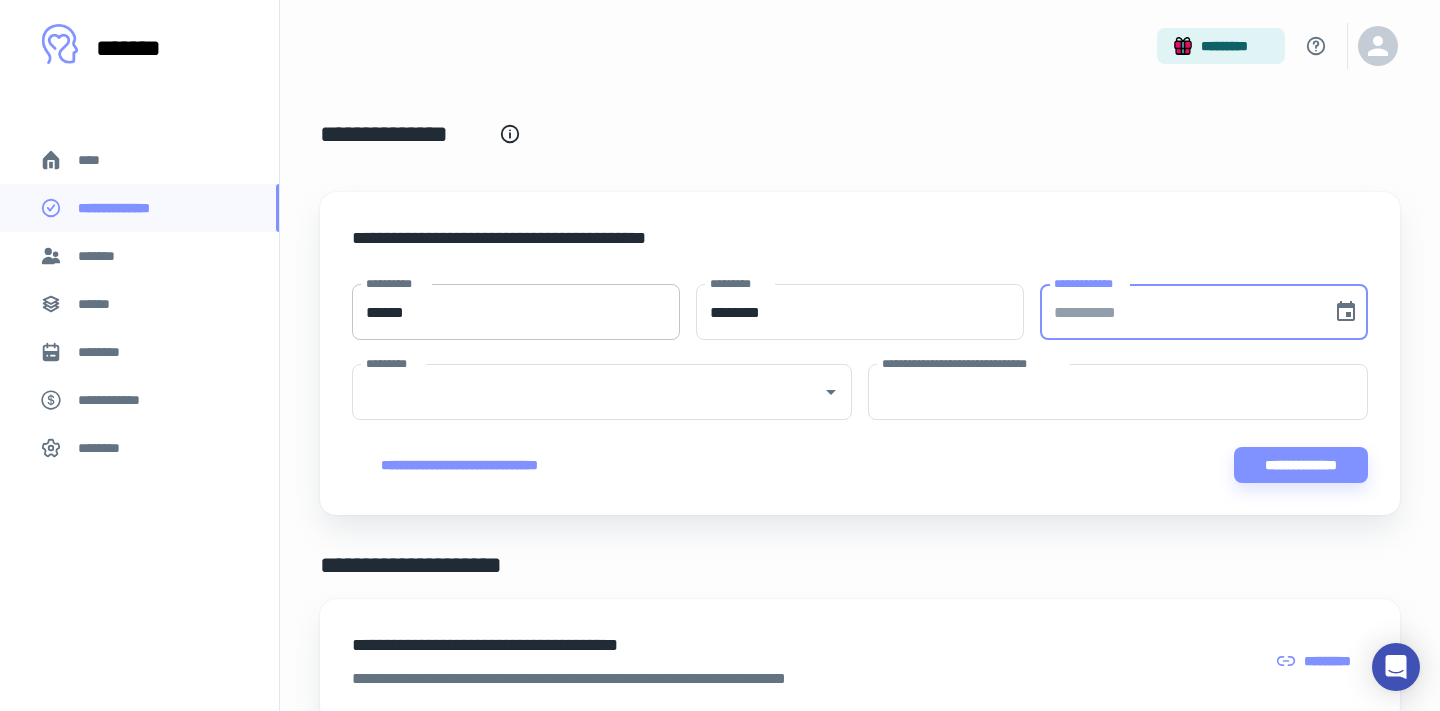 type 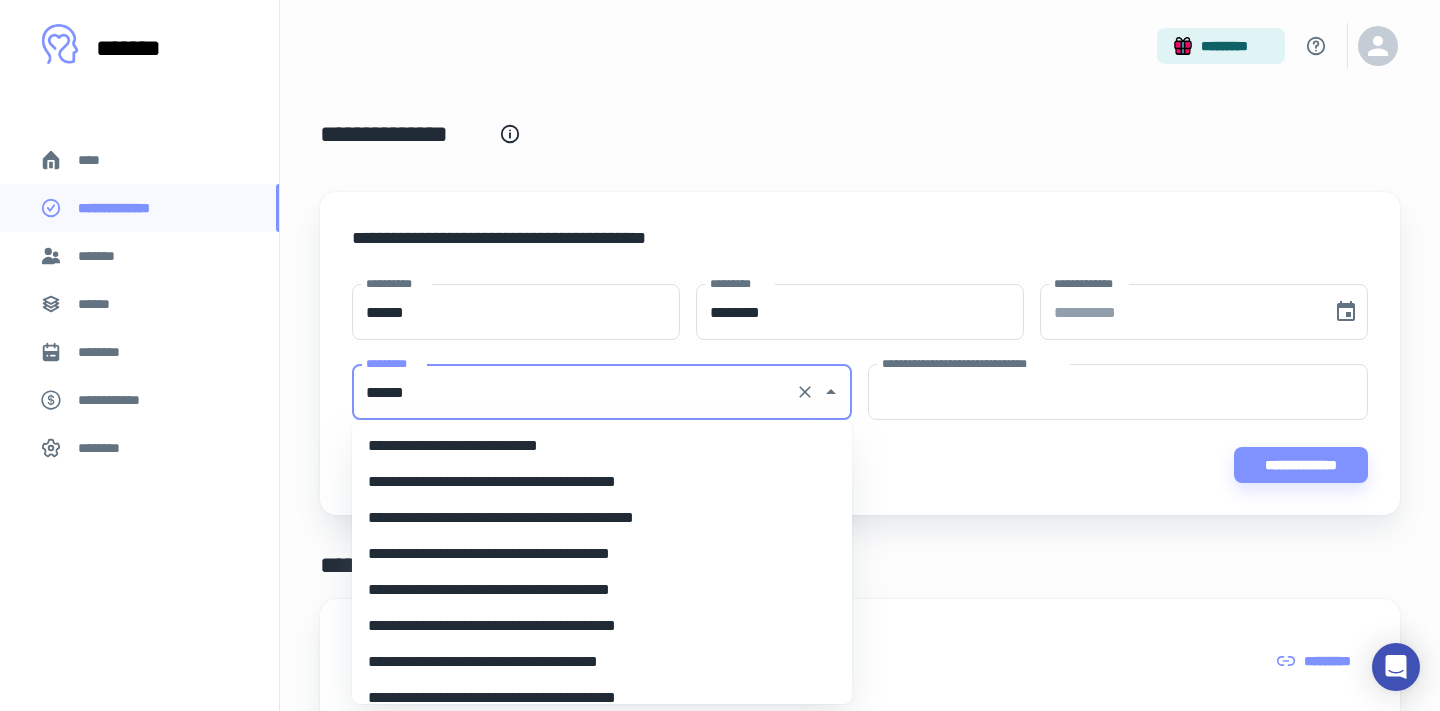 click on "**********" at bounding box center (602, 518) 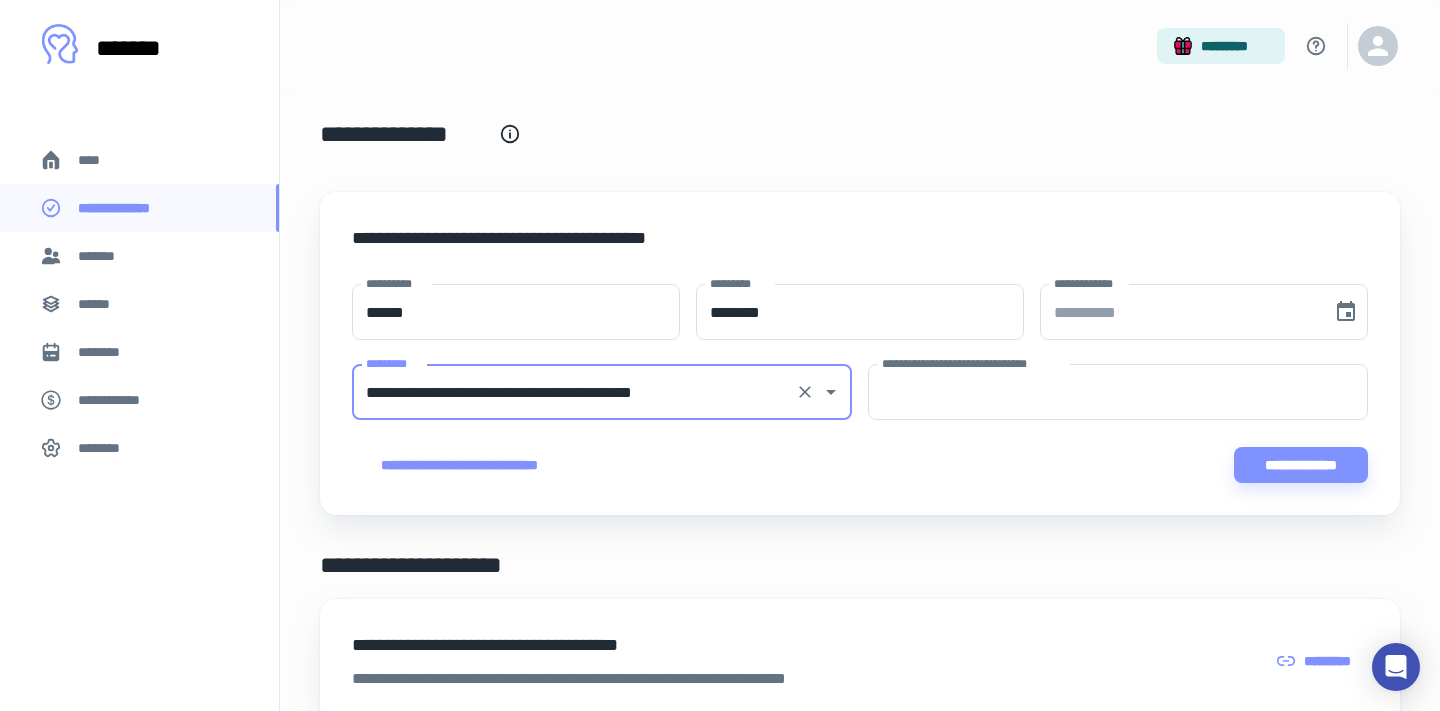 type on "**********" 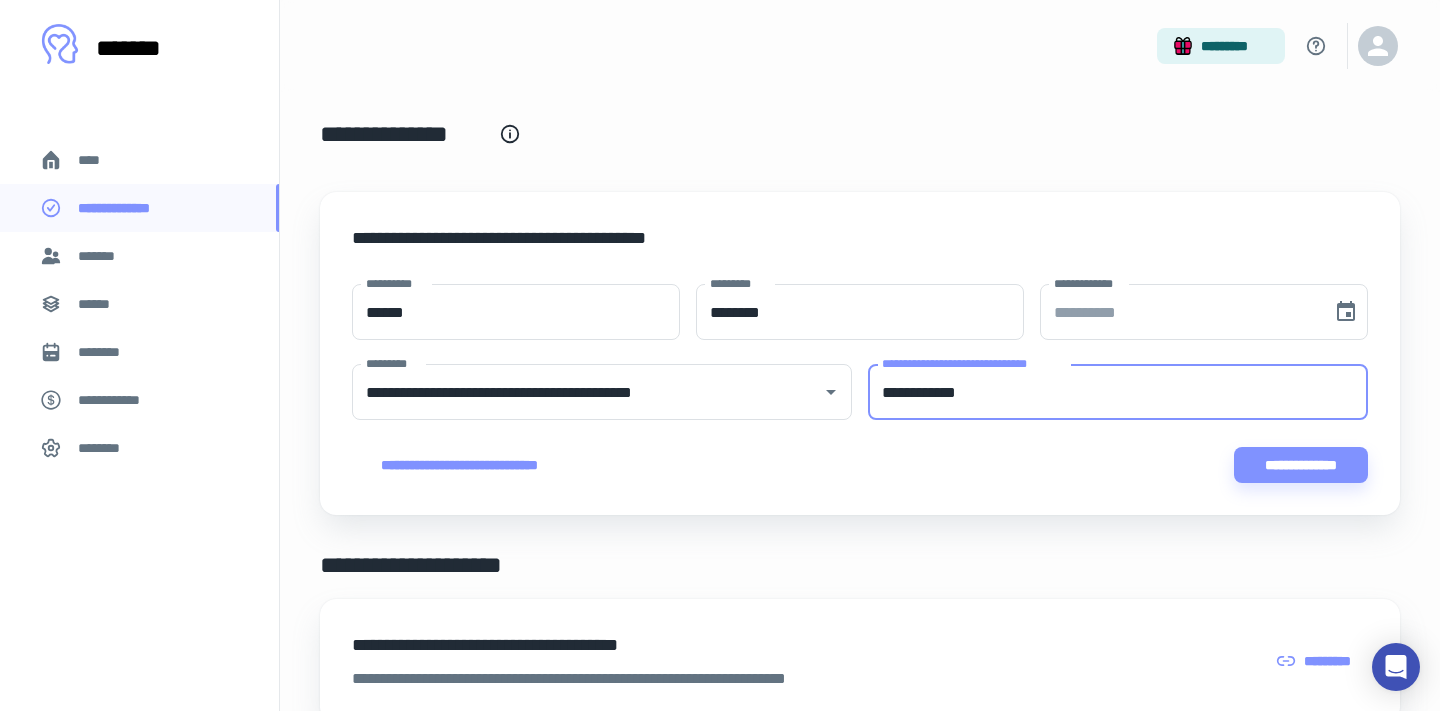 type on "**********" 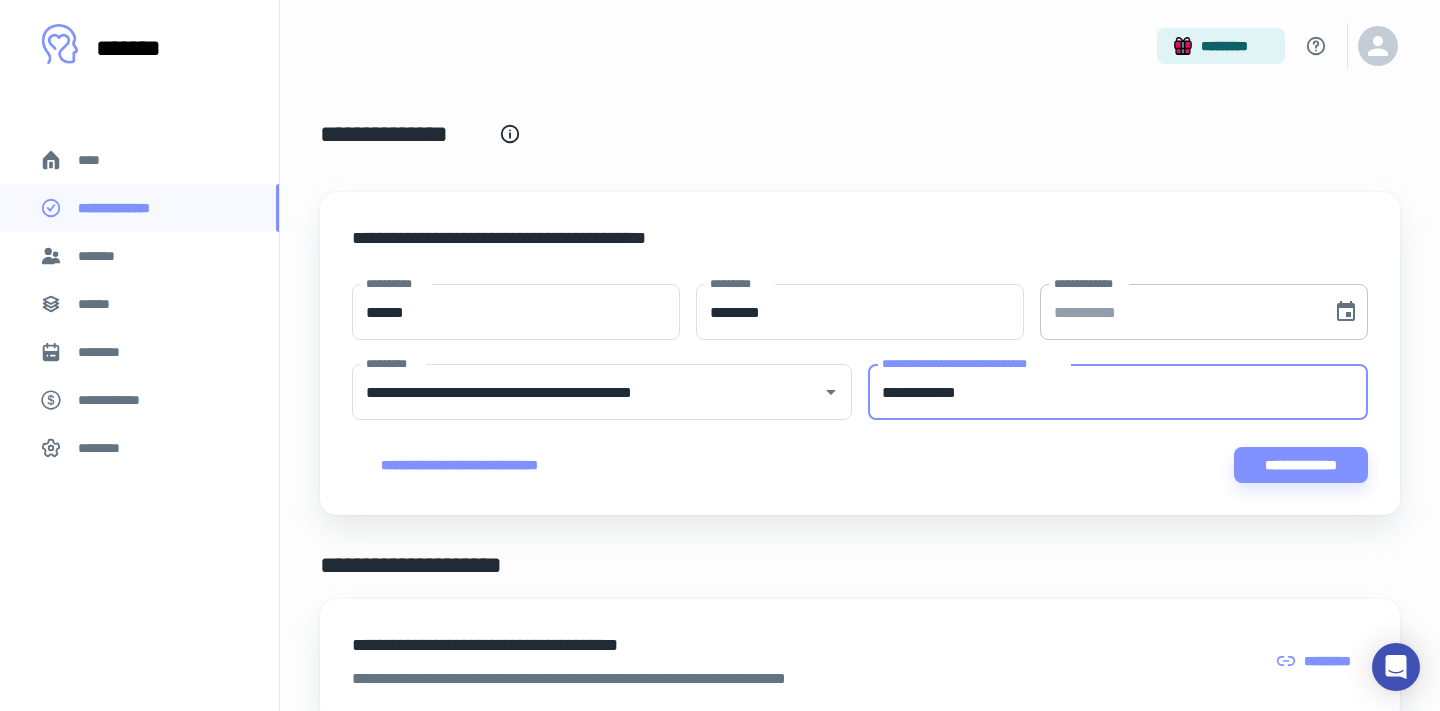 click on "**********" at bounding box center (1179, 312) 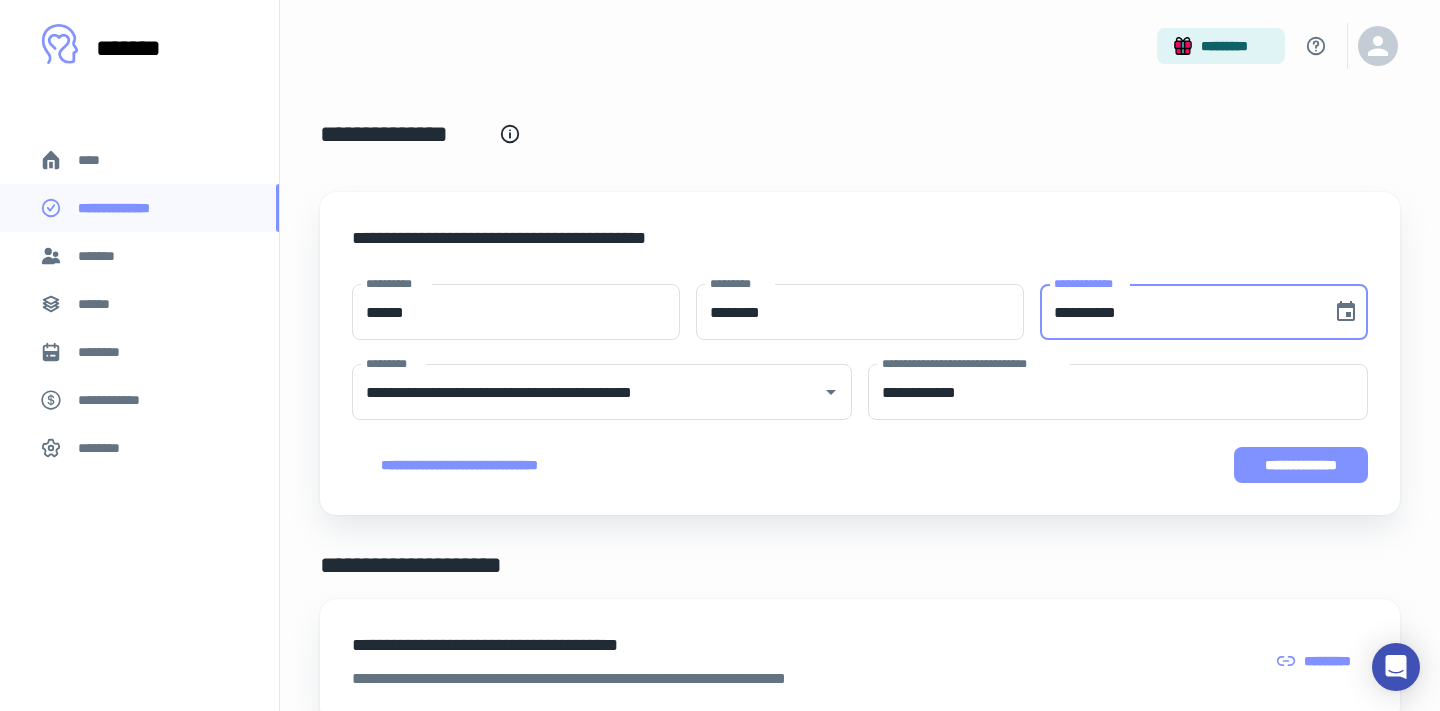 type on "**********" 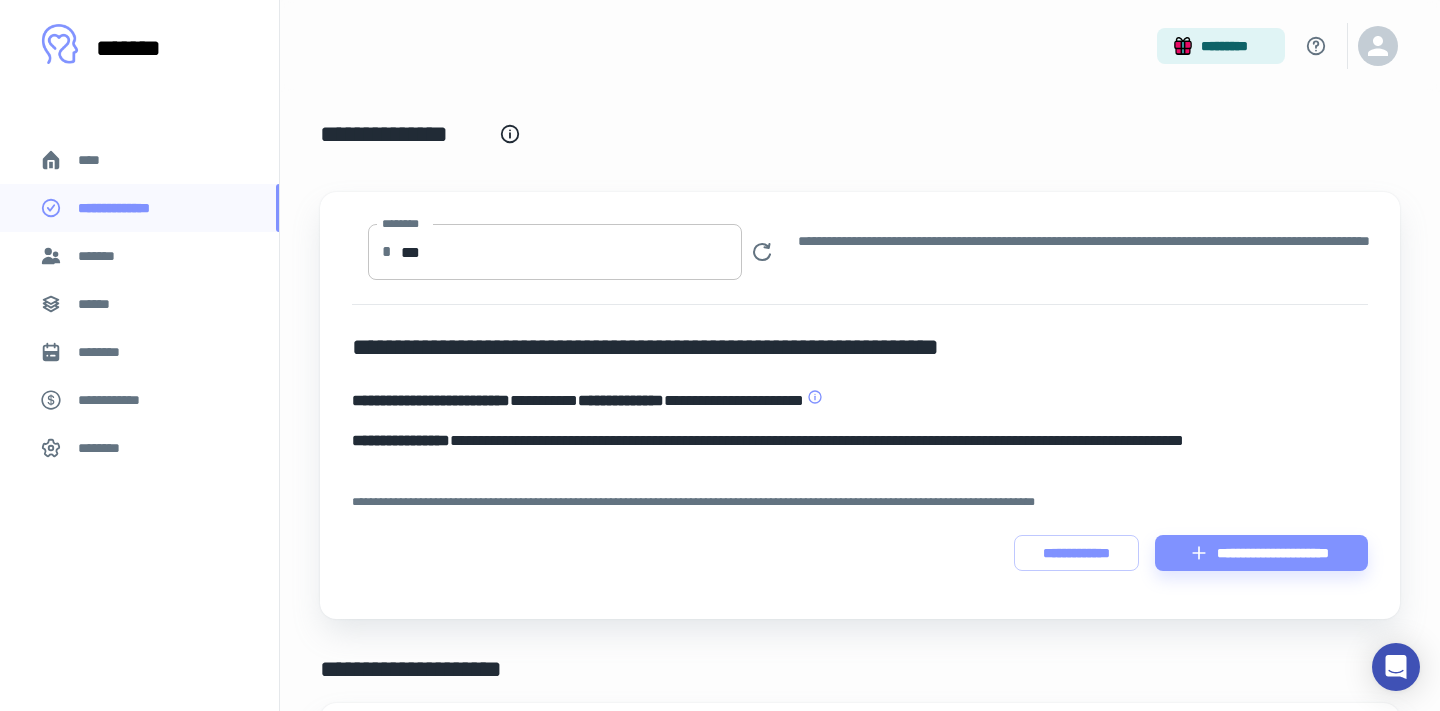 click on "***" at bounding box center [571, 252] 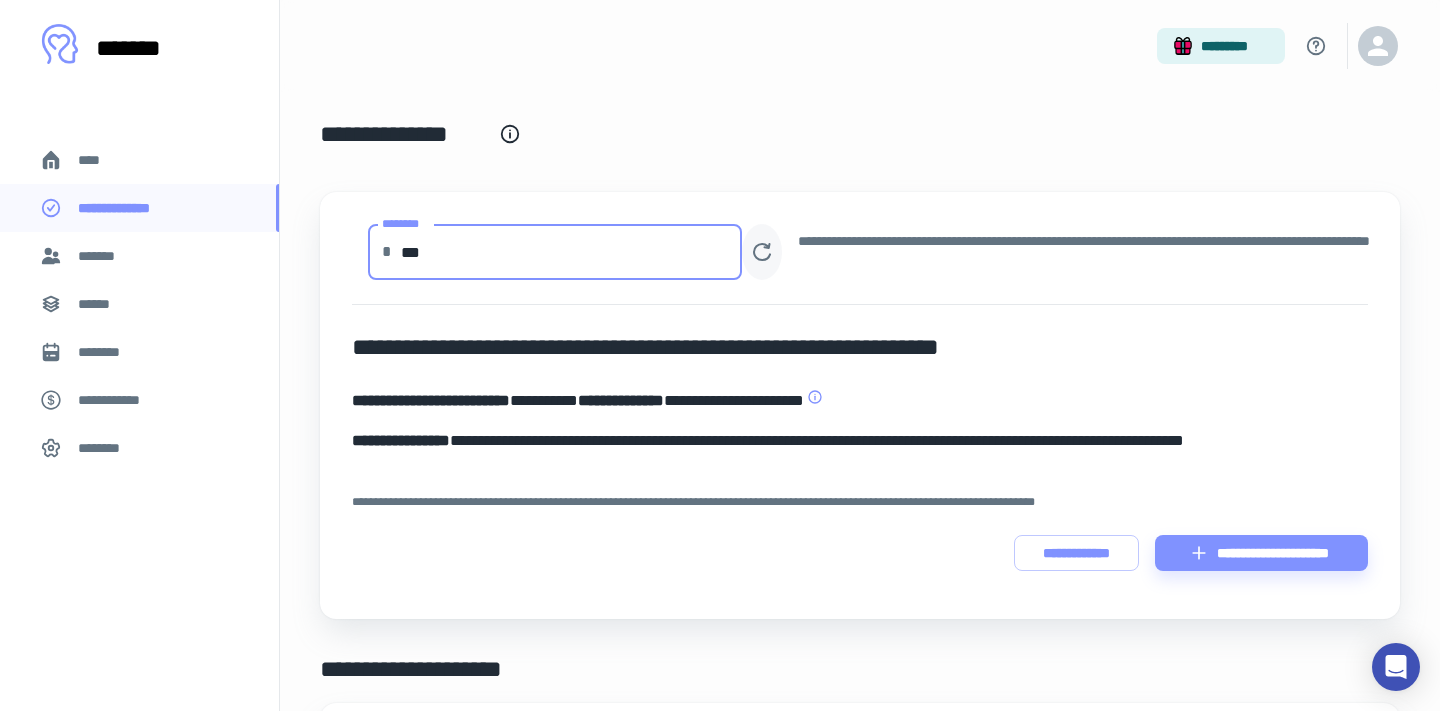 type on "***" 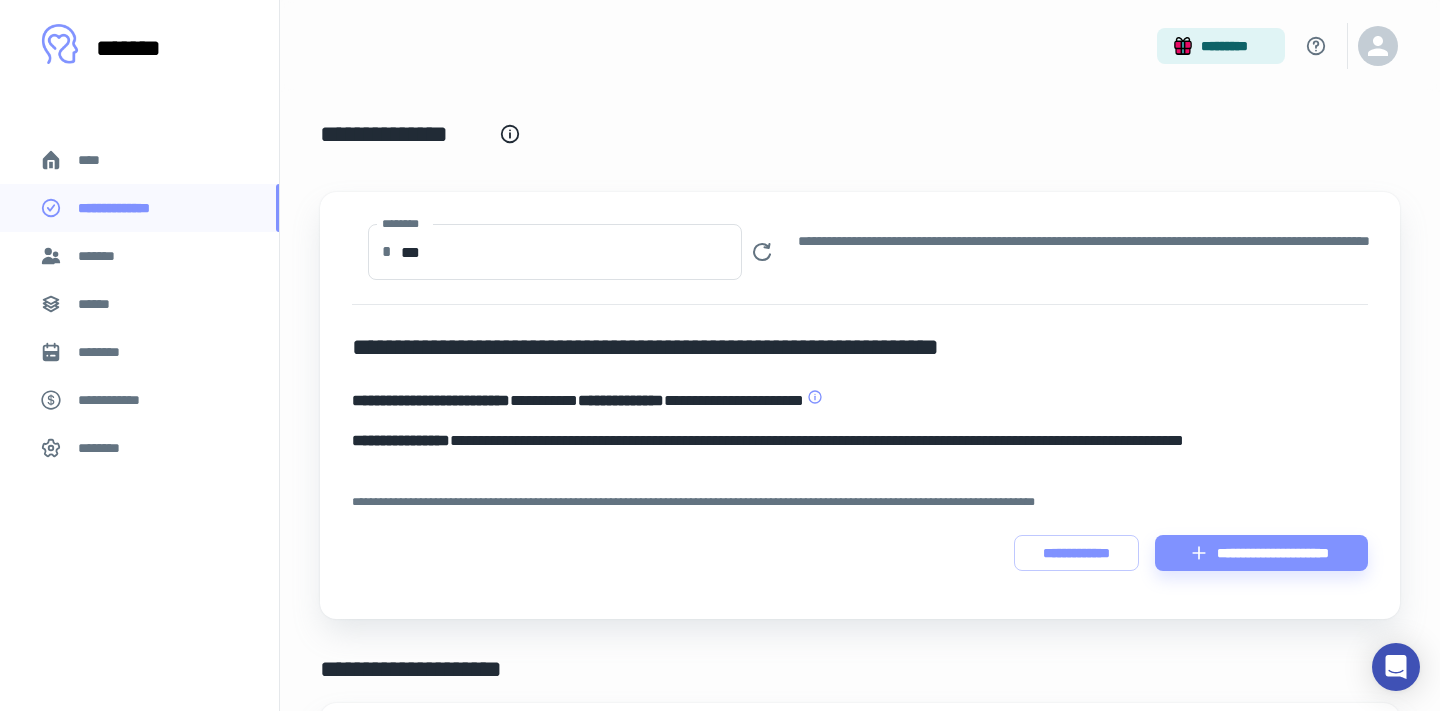 type 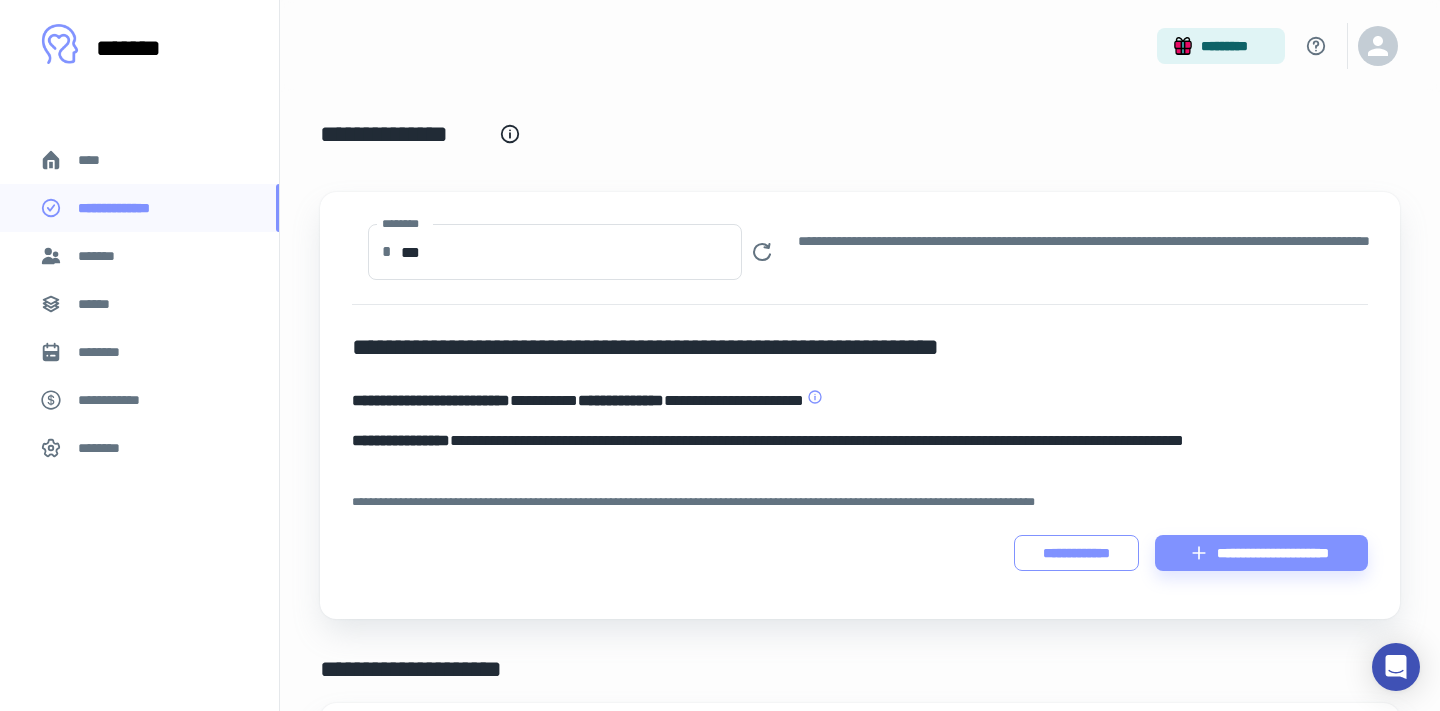 click on "**********" at bounding box center [1076, 553] 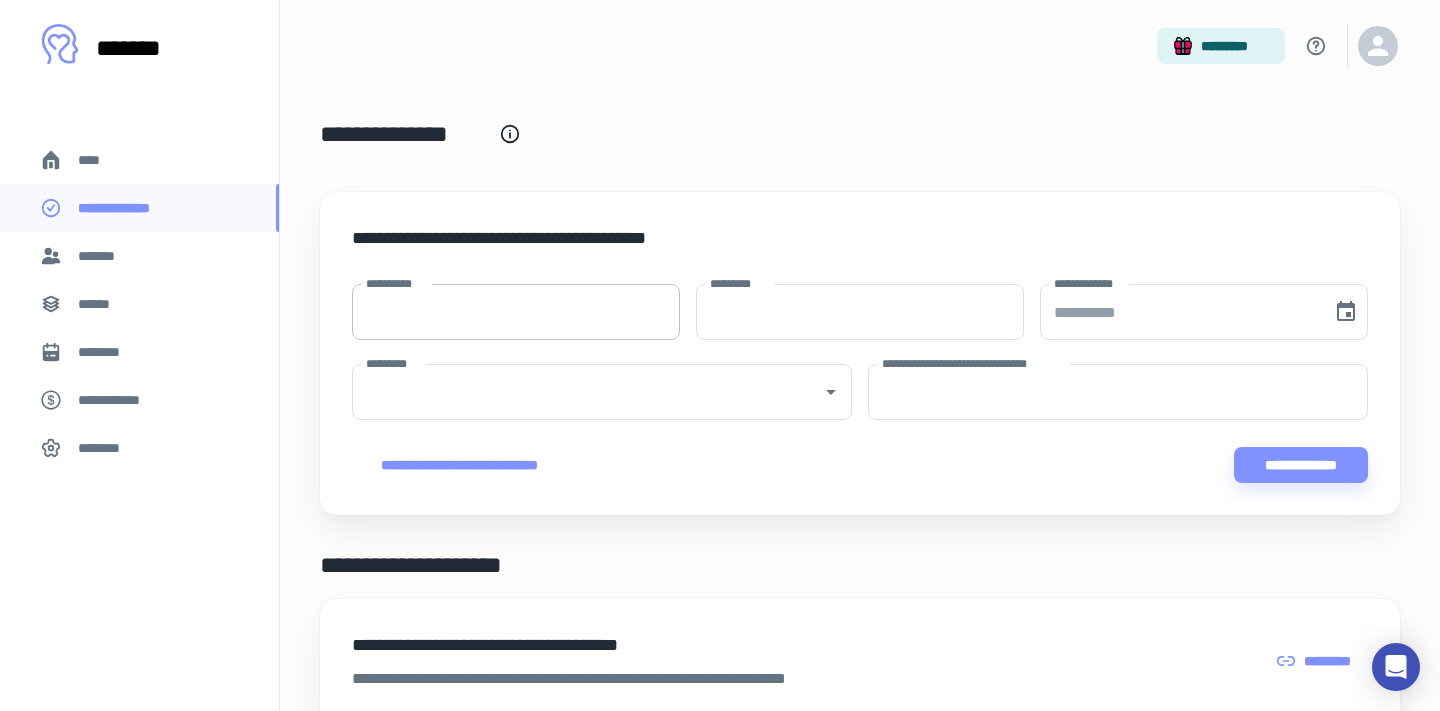 click on "**********" at bounding box center (516, 312) 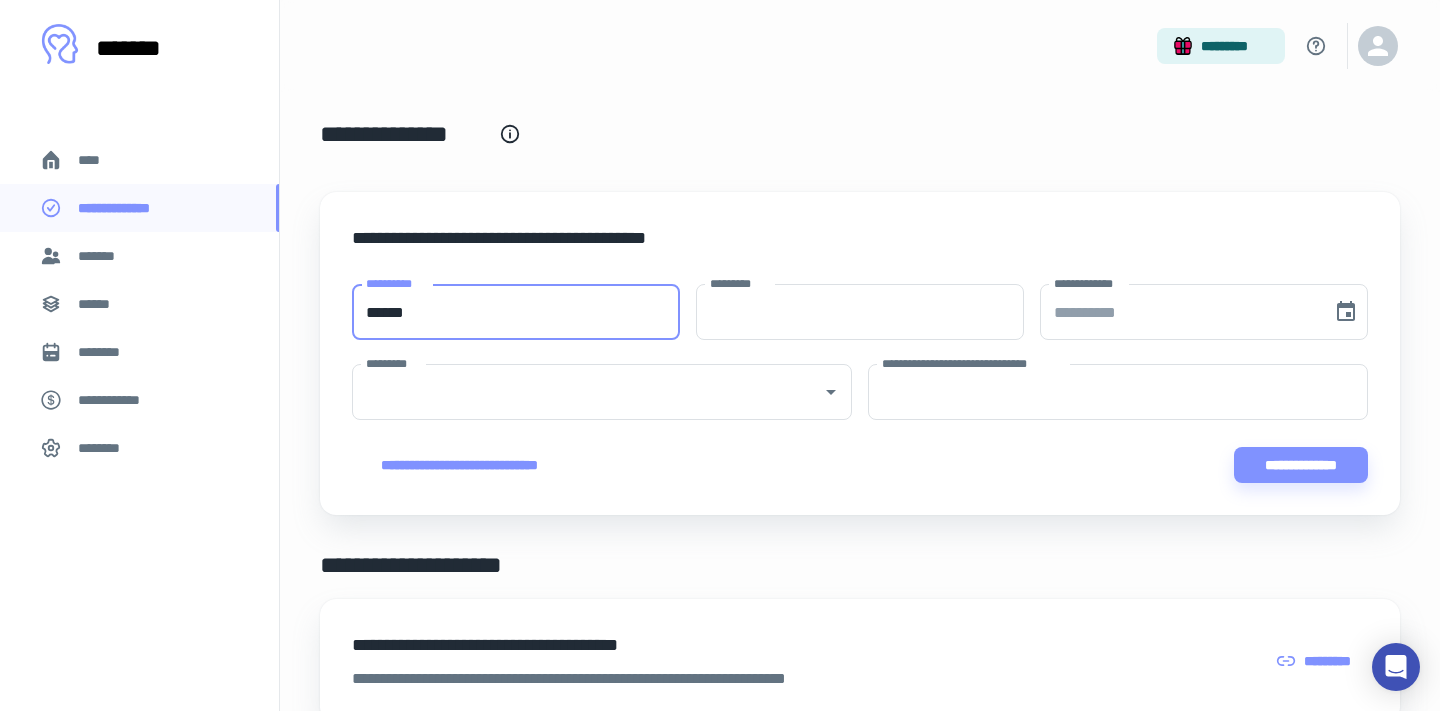 type on "******" 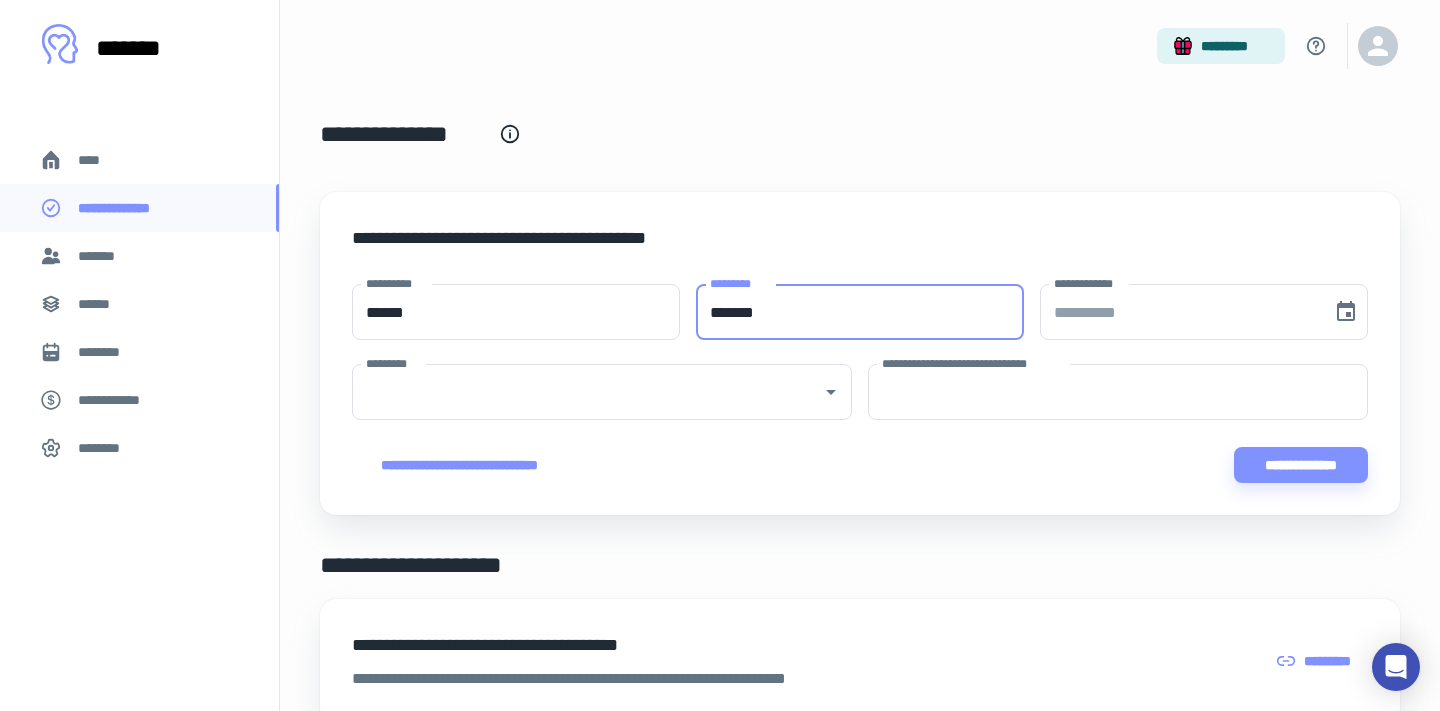 type on "*******" 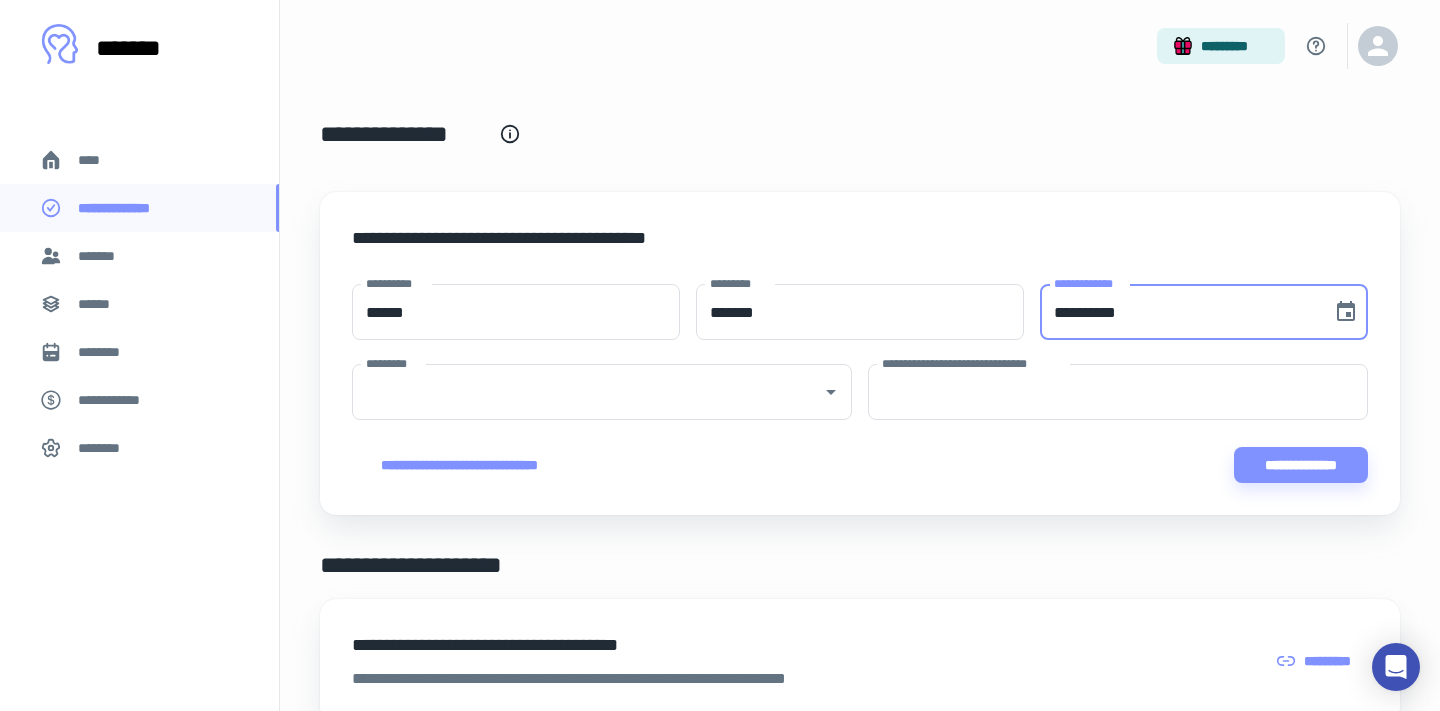 type 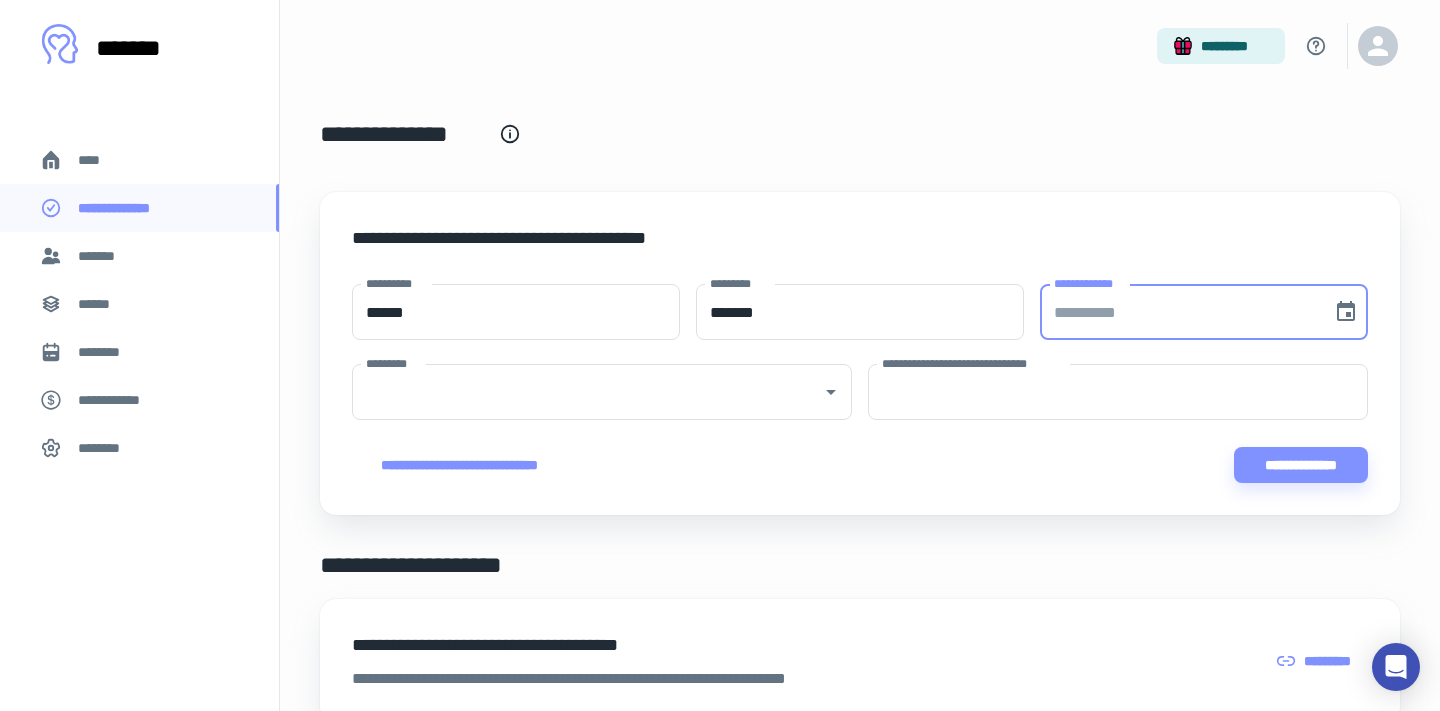 type 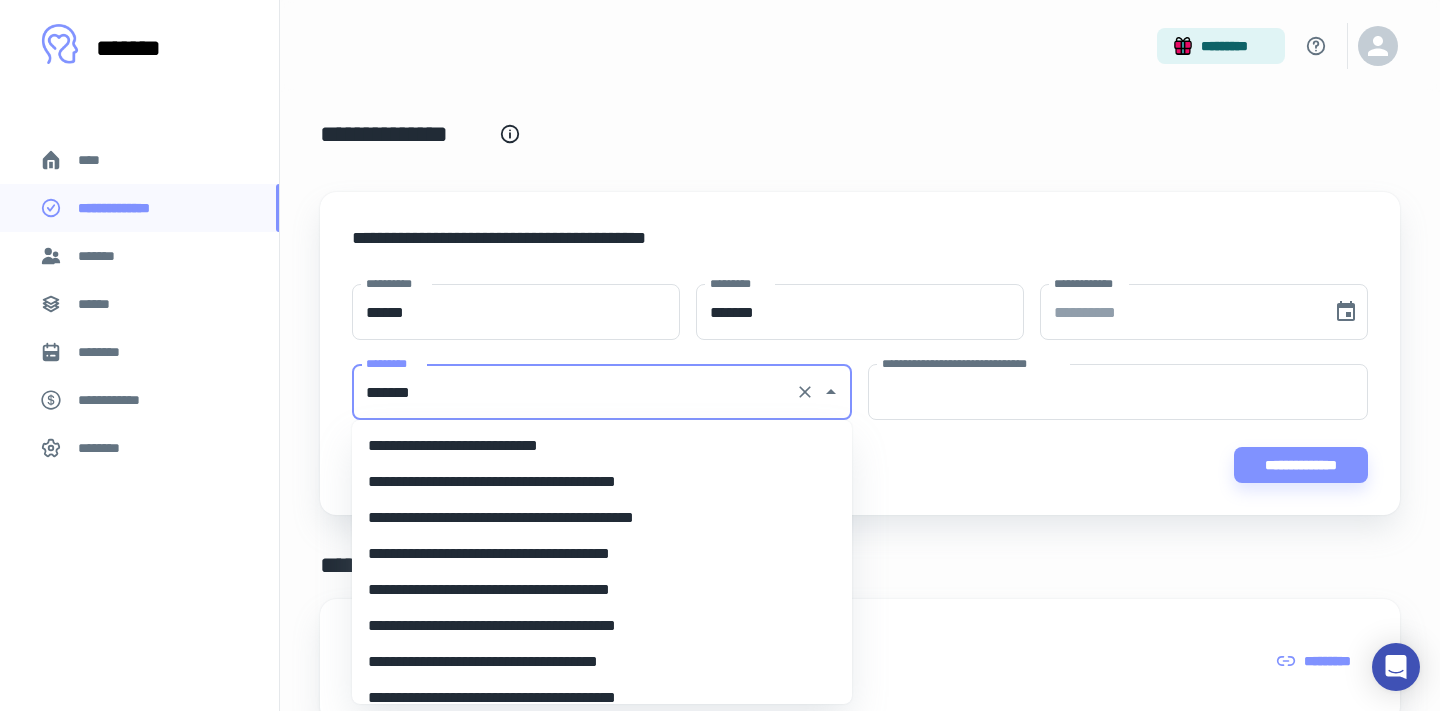 click on "**********" at bounding box center (602, 518) 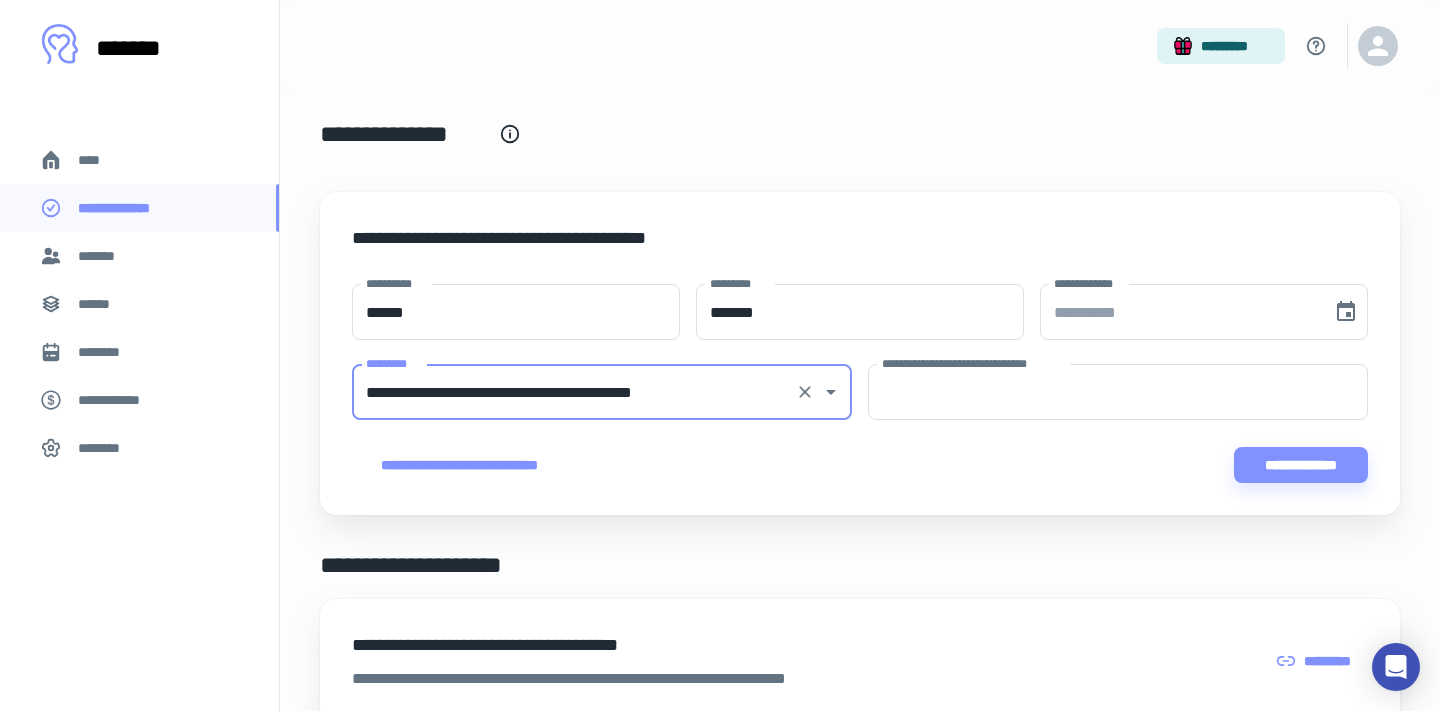 type on "**********" 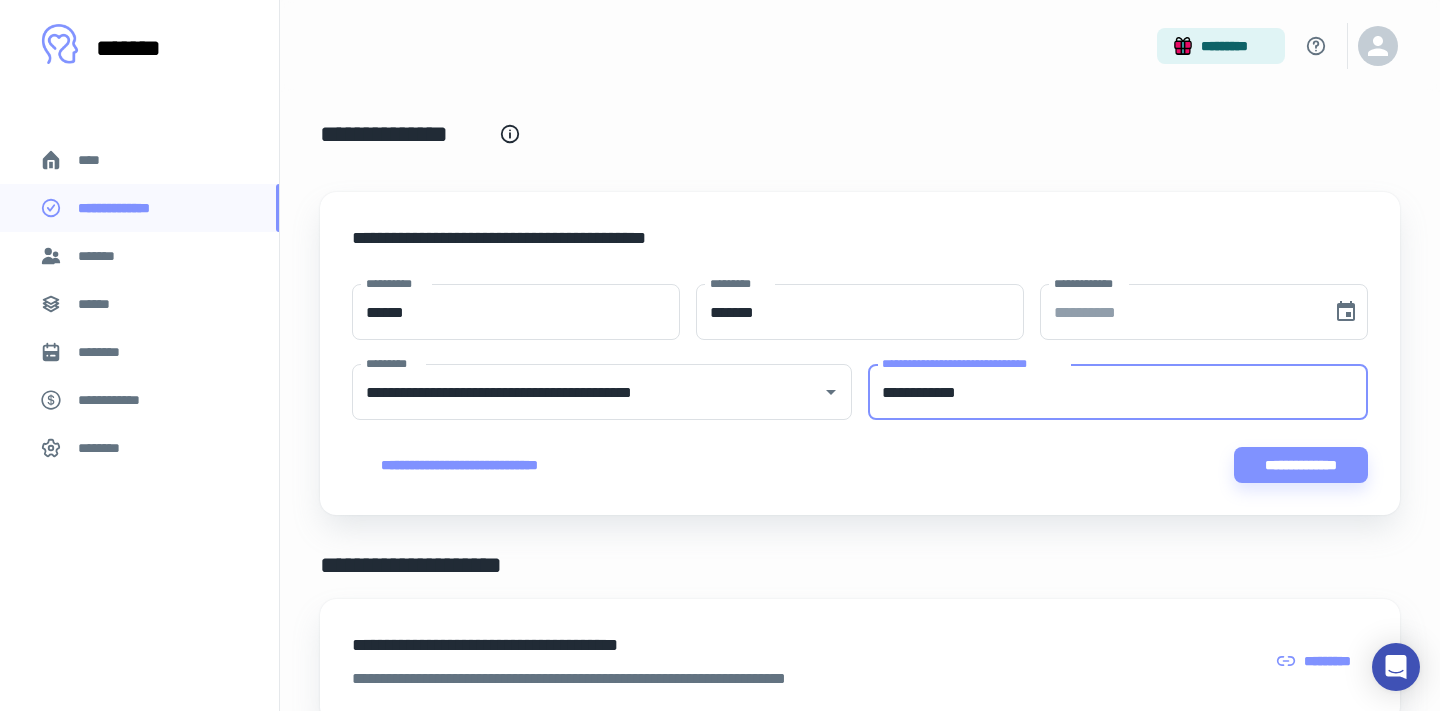 type on "**********" 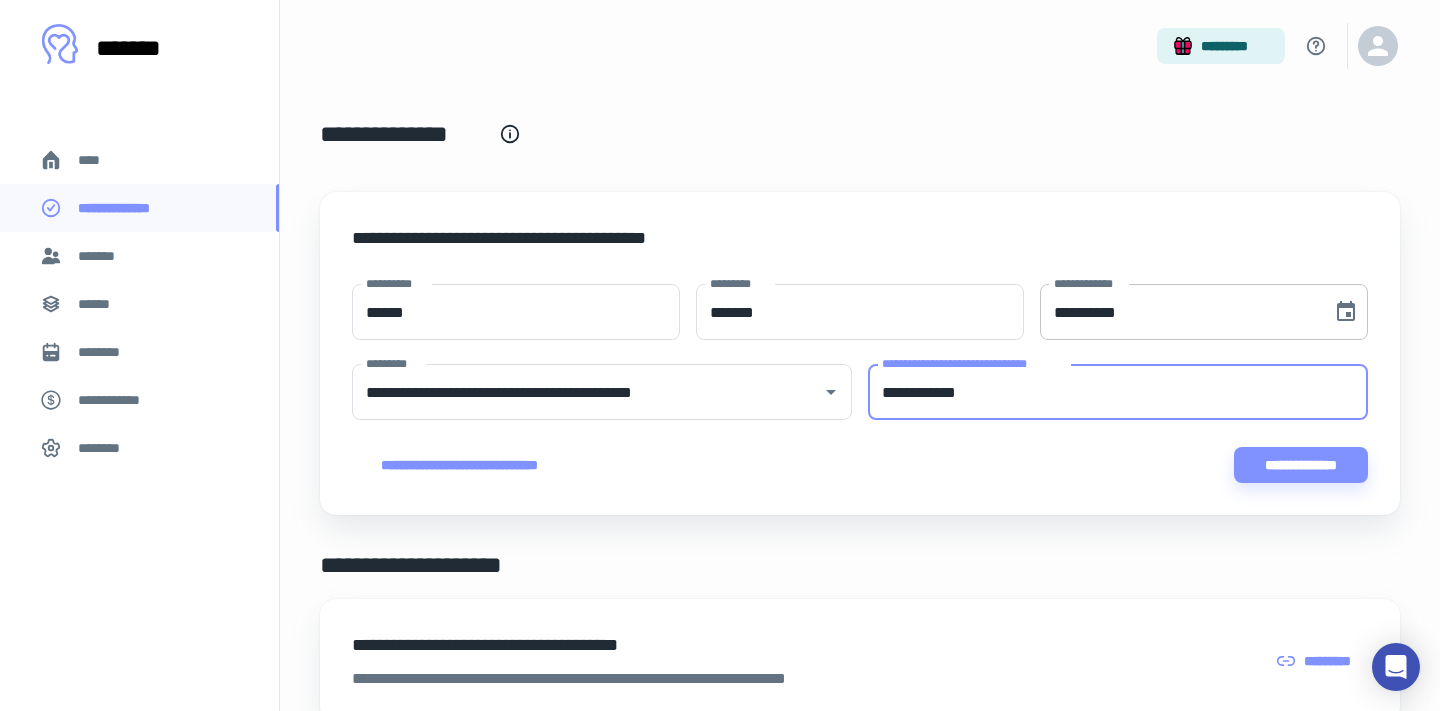 click on "**********" at bounding box center [1179, 312] 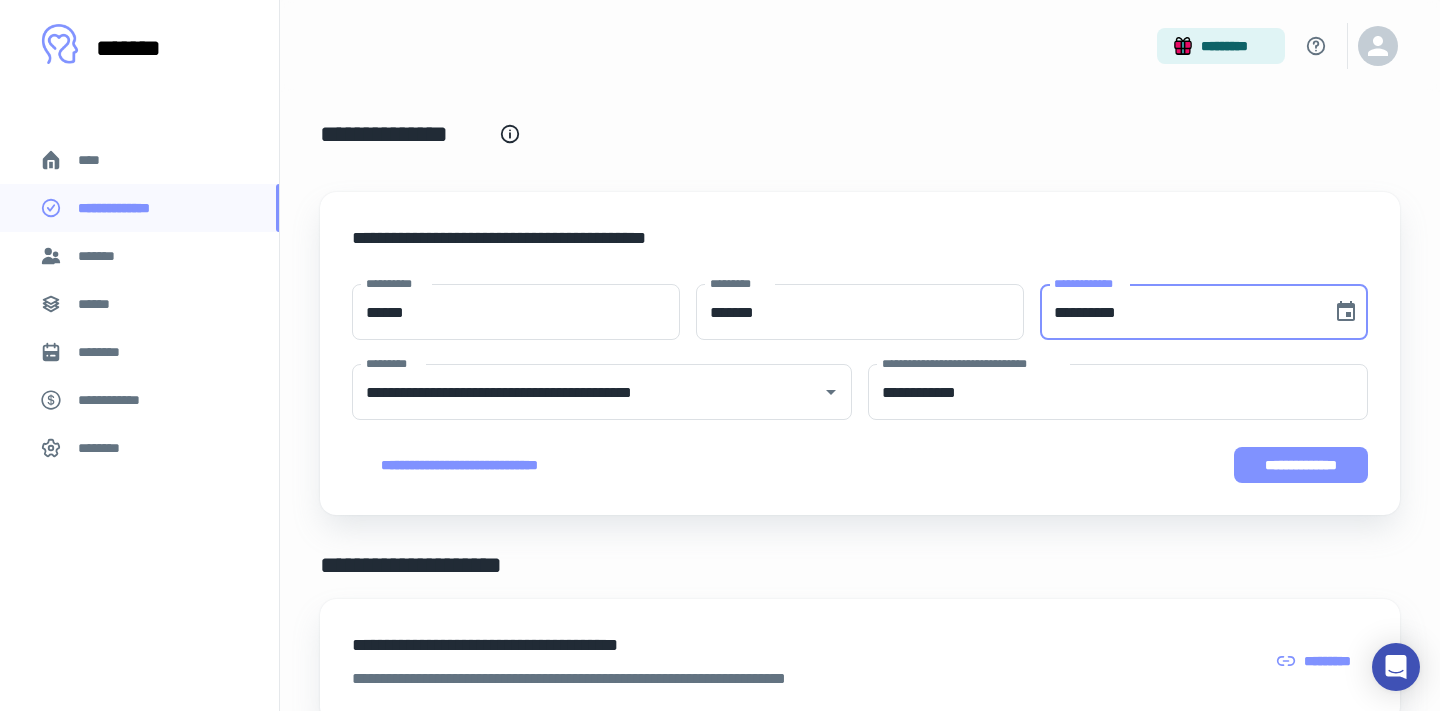 type on "**********" 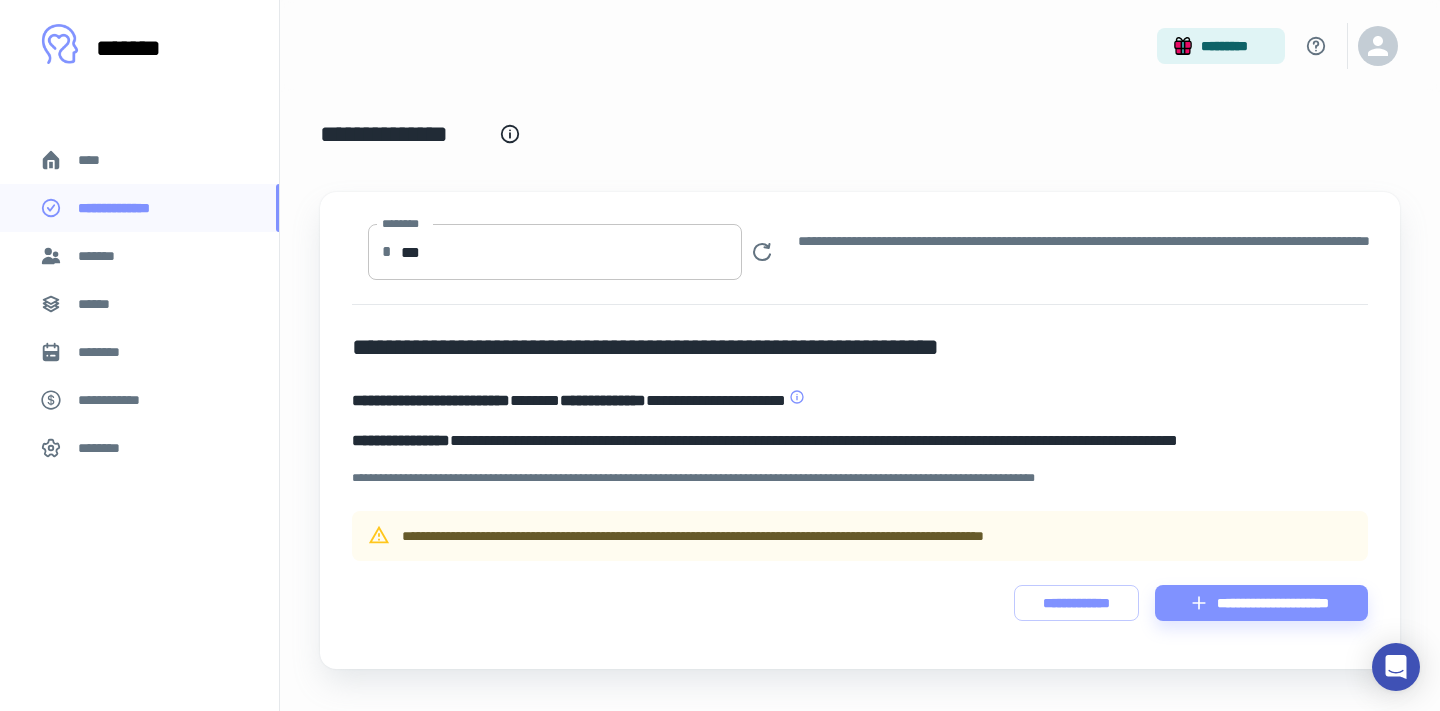click on "***" at bounding box center [571, 252] 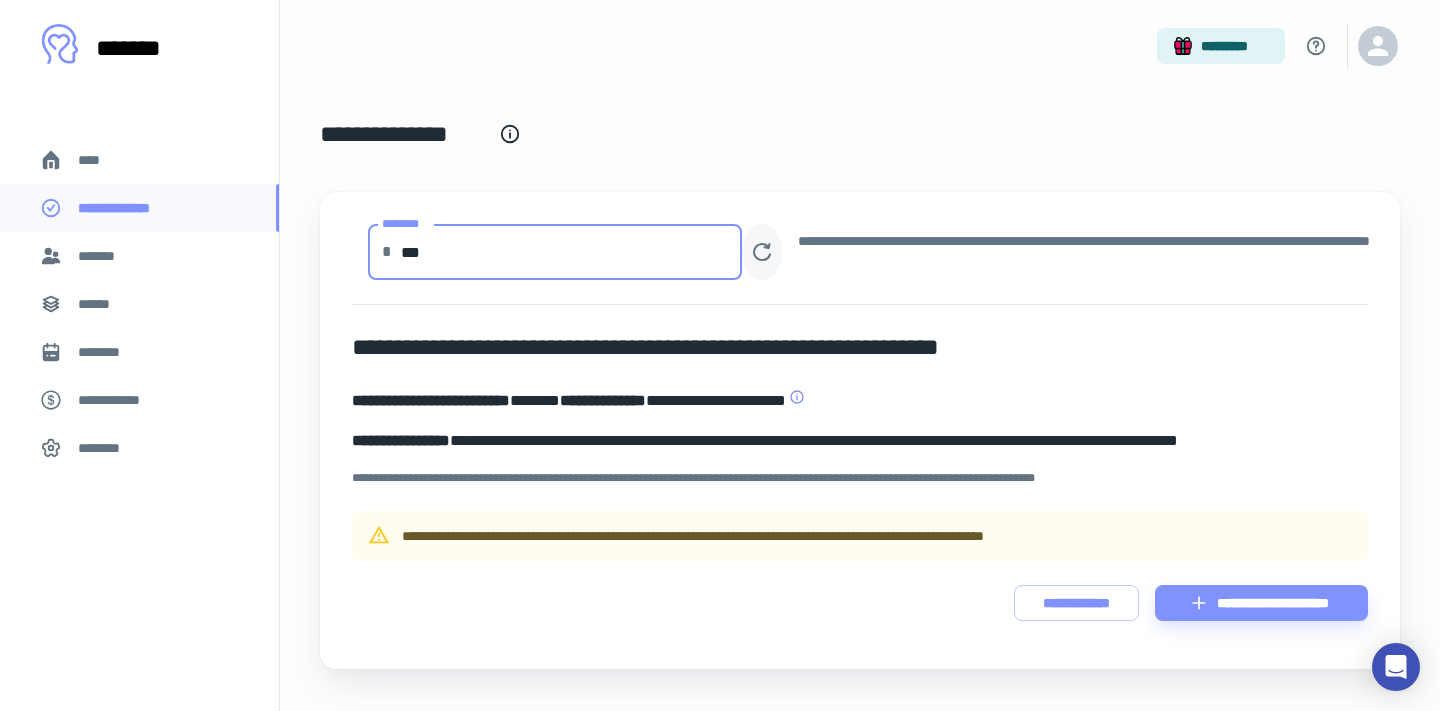type on "***" 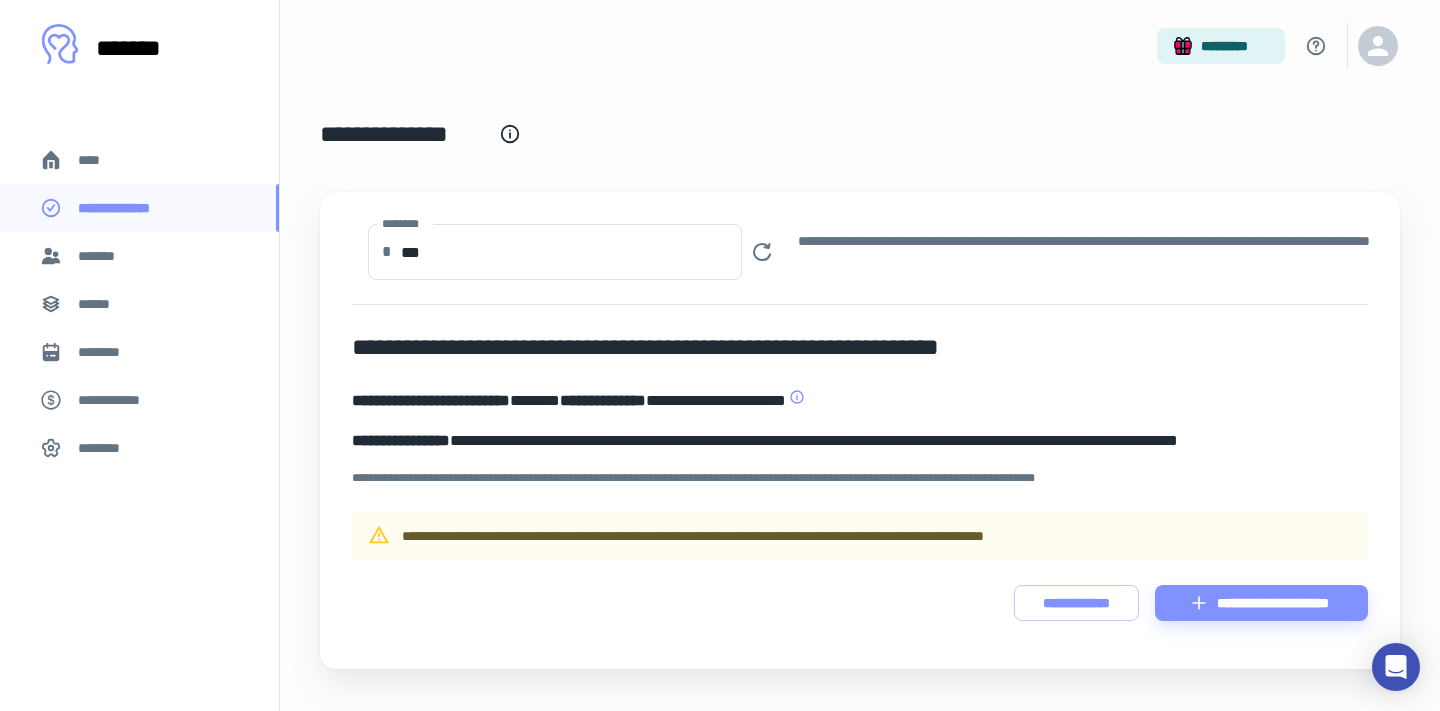 type 